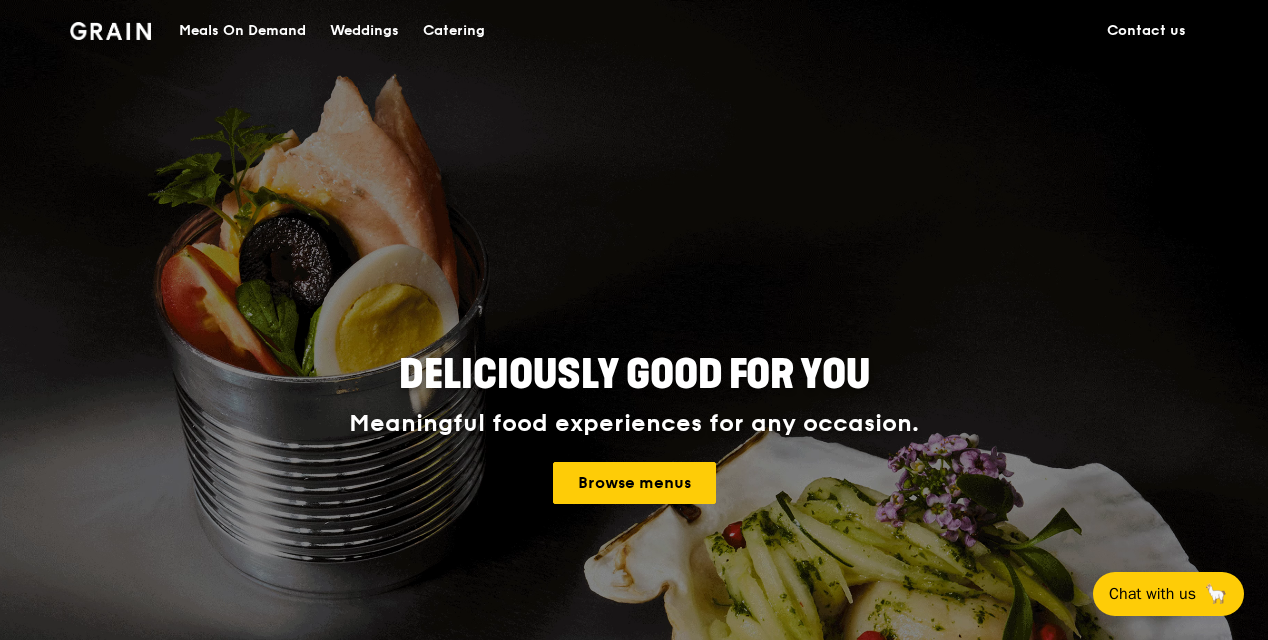 scroll, scrollTop: 0, scrollLeft: 0, axis: both 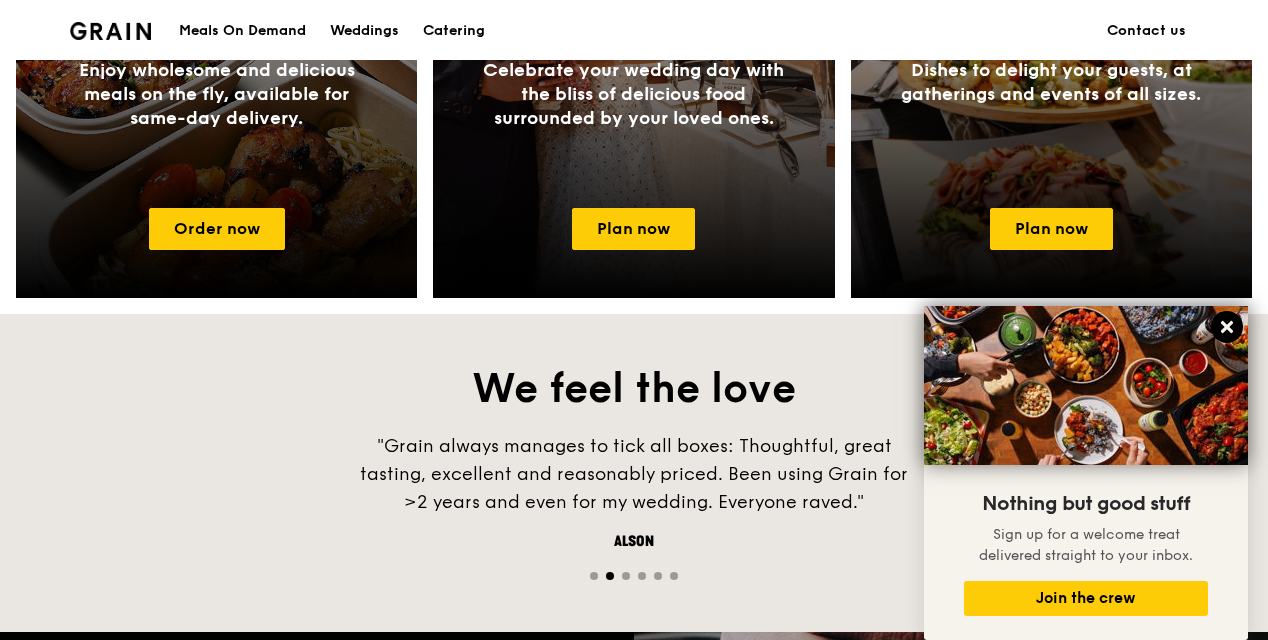 click 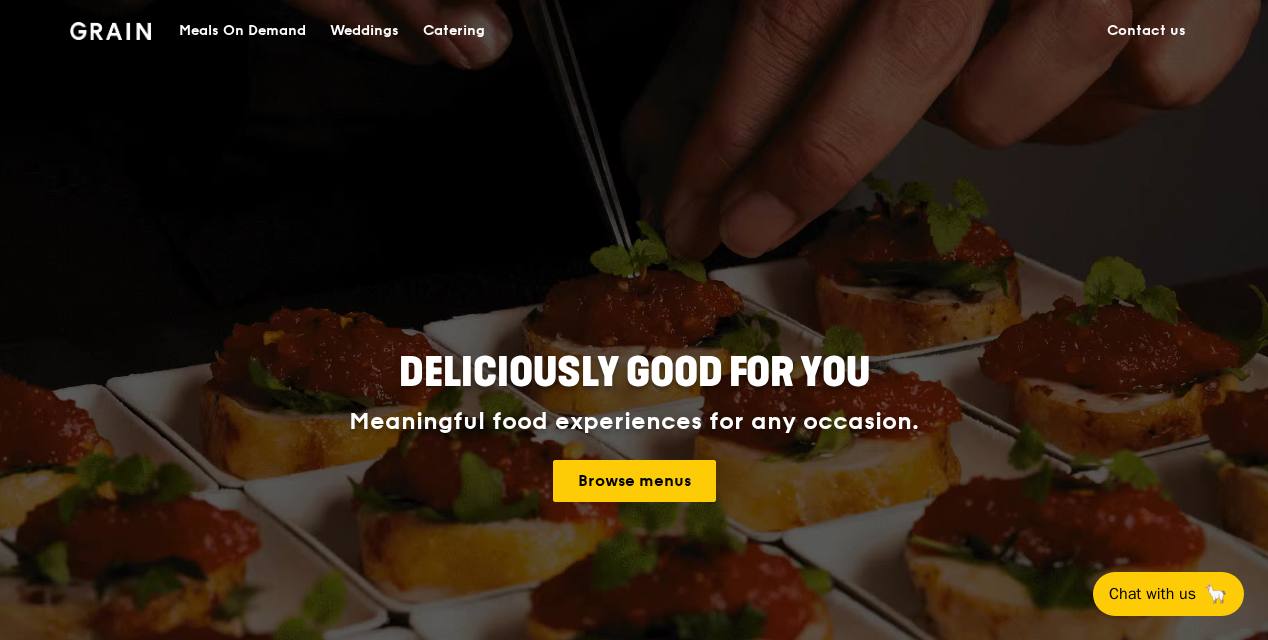 scroll, scrollTop: 200, scrollLeft: 0, axis: vertical 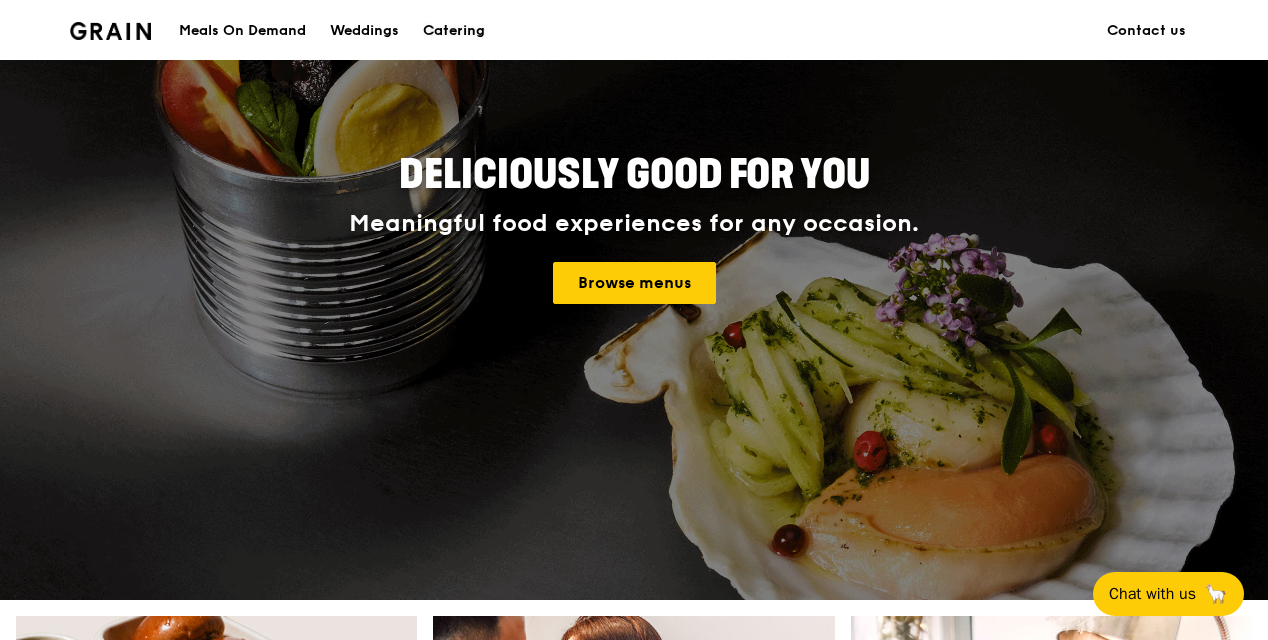 click on "Catering" at bounding box center (454, 31) 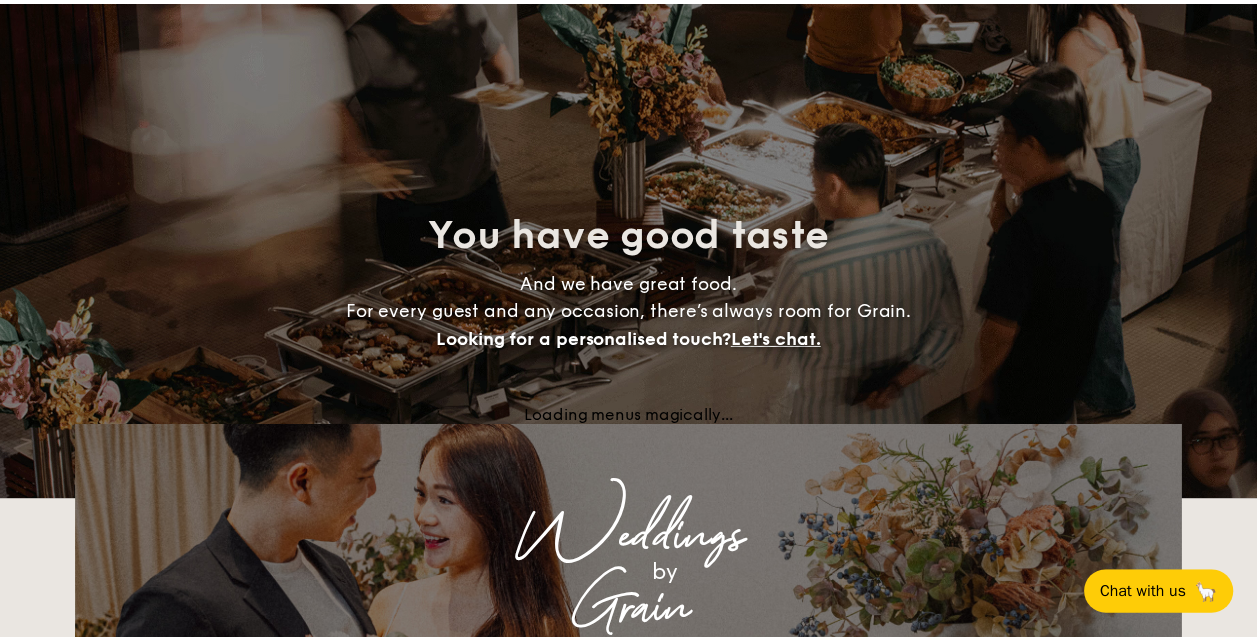 scroll, scrollTop: 0, scrollLeft: 0, axis: both 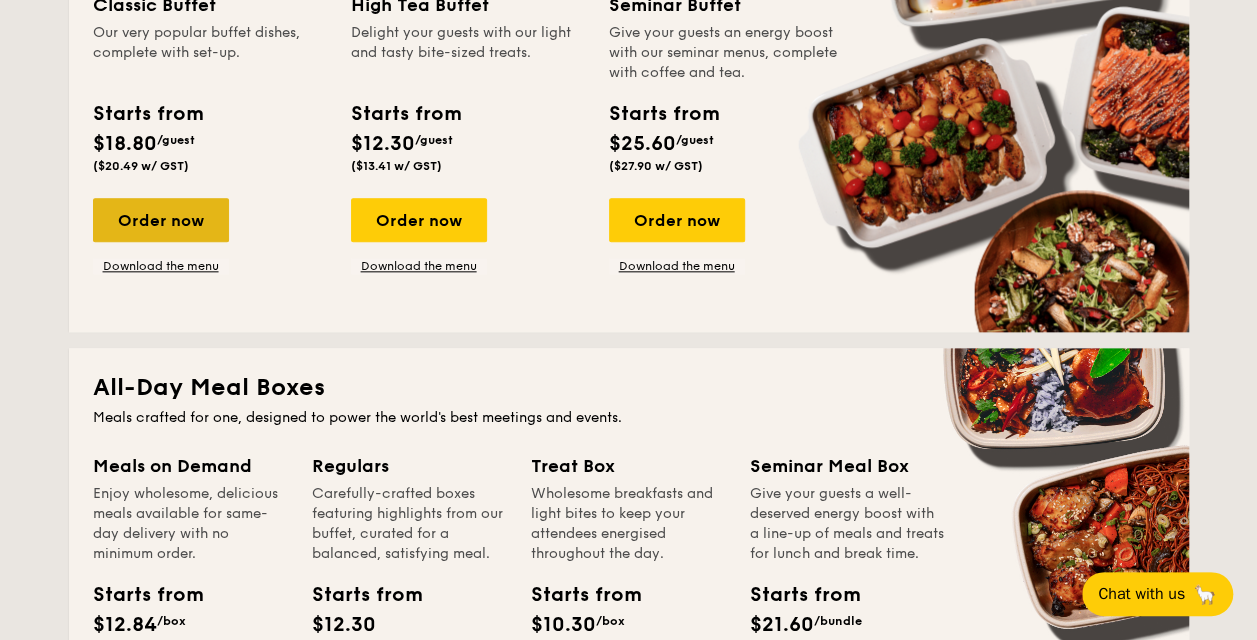 click on "Order now" at bounding box center [161, 220] 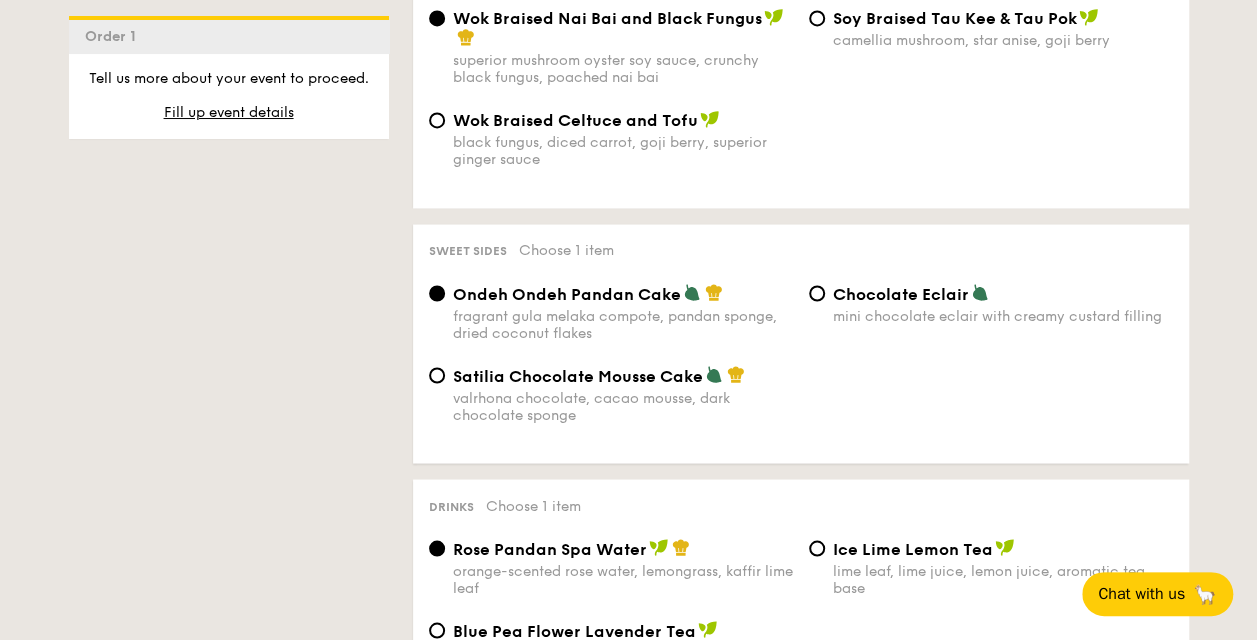 scroll, scrollTop: 1700, scrollLeft: 0, axis: vertical 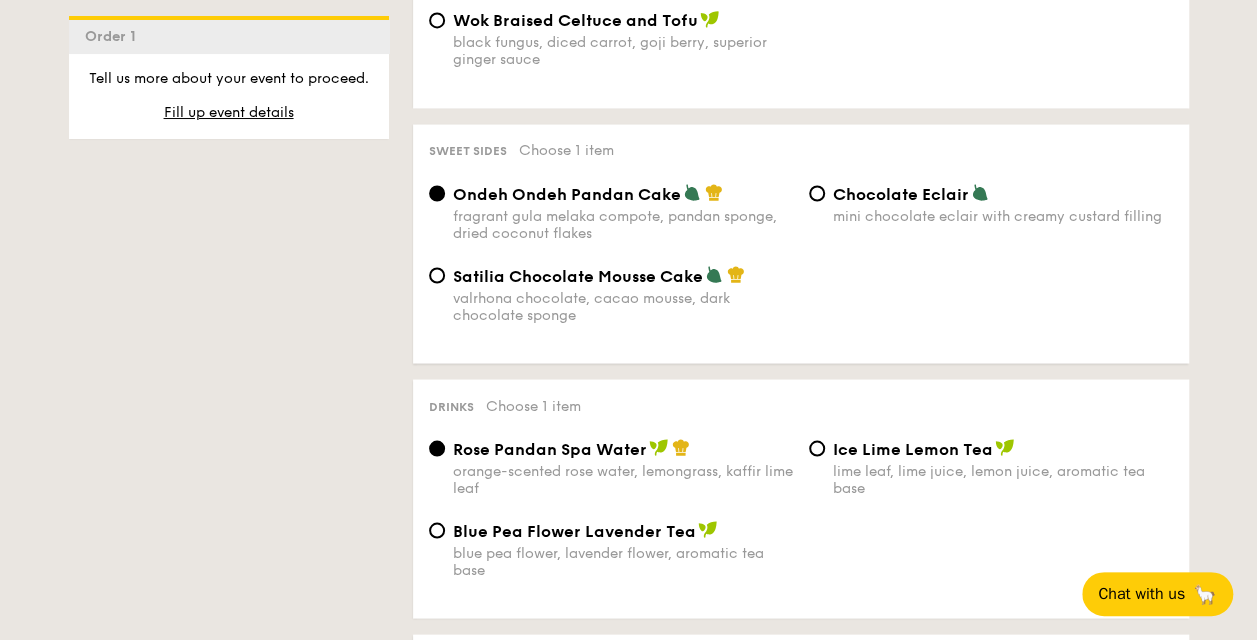click on "valrhona chocolate, cacao mousse, dark chocolate sponge" at bounding box center (623, 306) 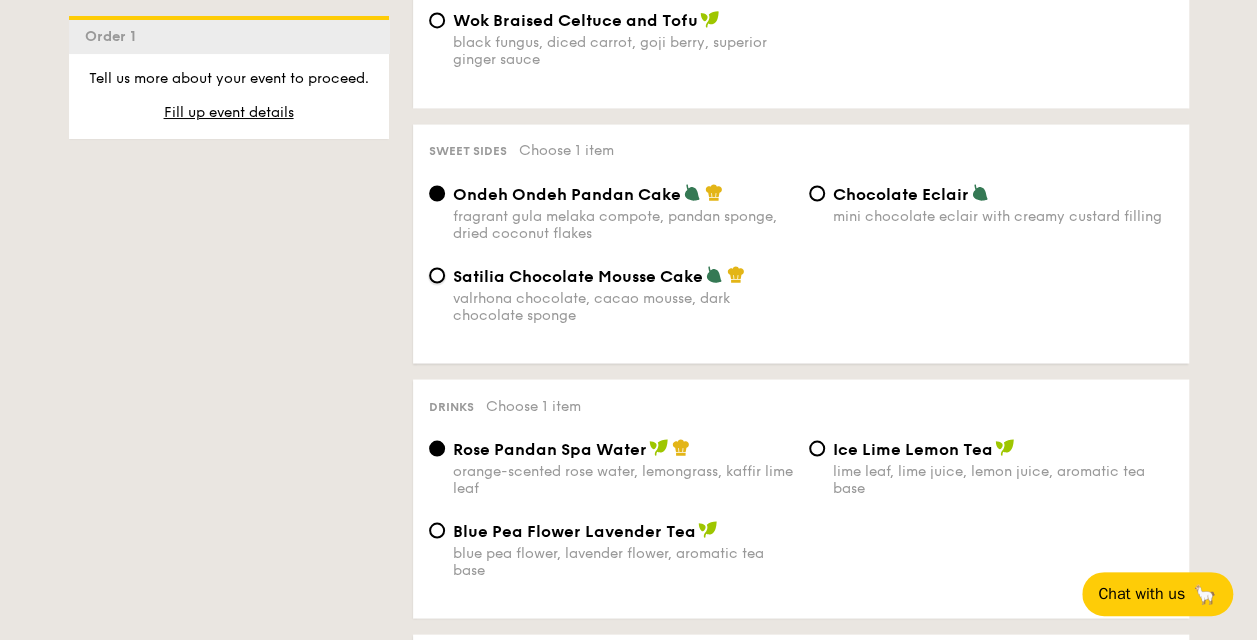 click on "Satilia Chocolate Mousse Cake valrhona chocolate, cacao mousse, dark chocolate sponge" at bounding box center [437, 275] 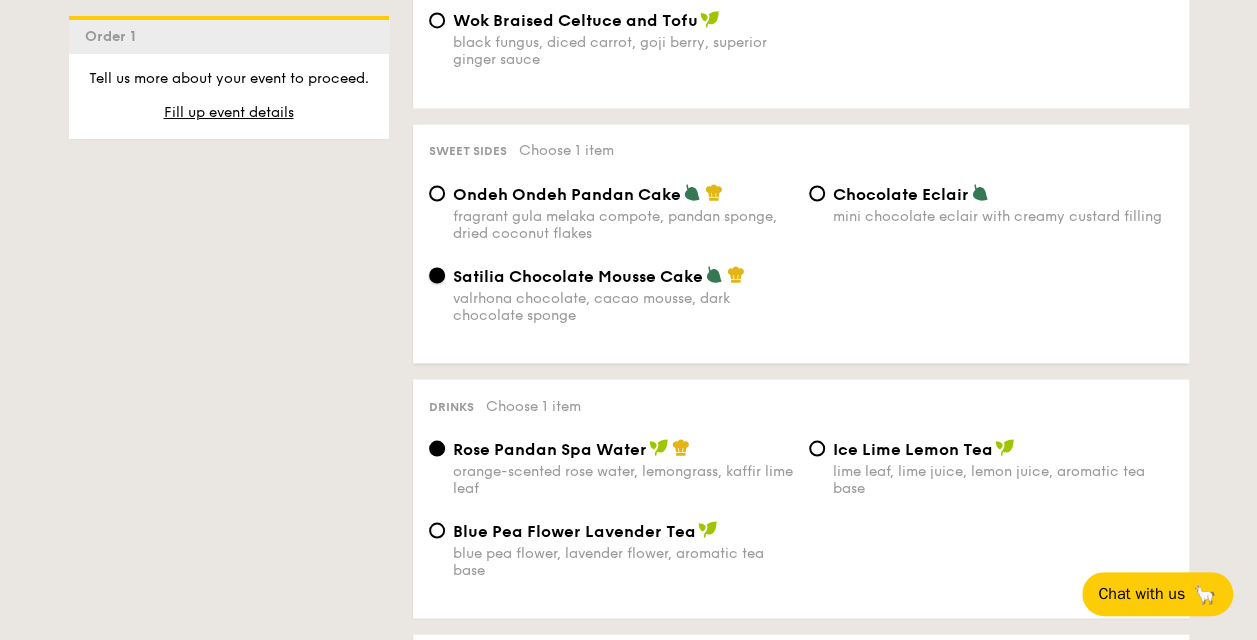 scroll, scrollTop: 1900, scrollLeft: 0, axis: vertical 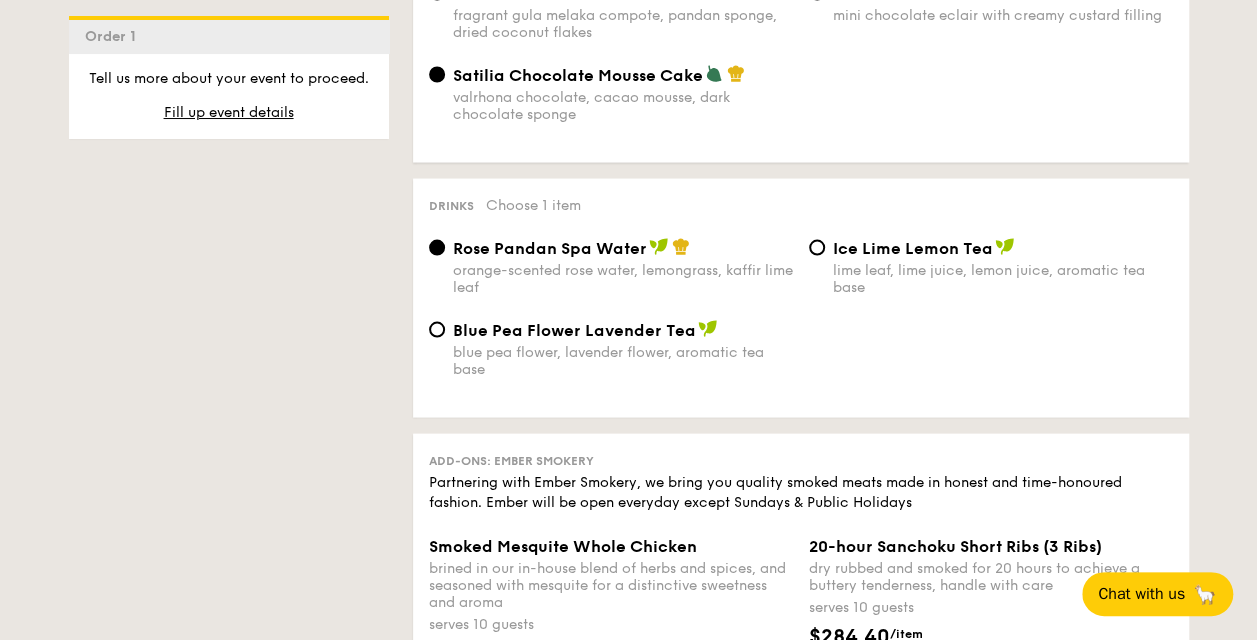 click on "Ice Lime Lemon Tea" at bounding box center [913, 248] 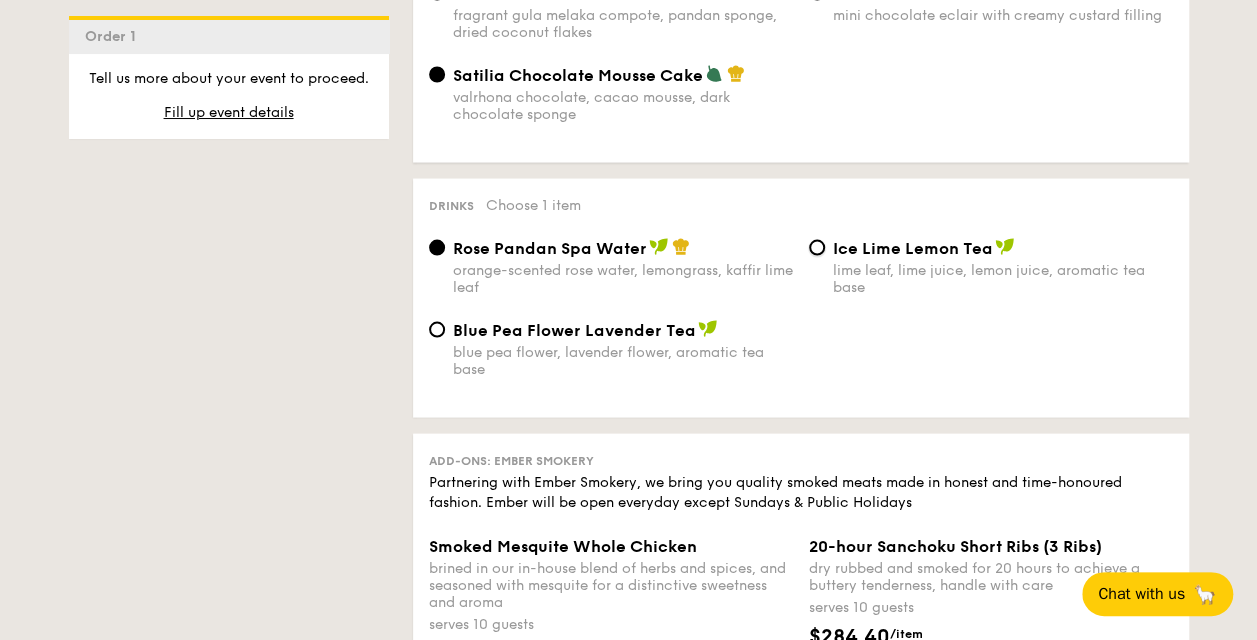 click on "Ice Lime Lemon Tea lime leaf, lime juice, lemon juice, aromatic tea base" at bounding box center (817, 248) 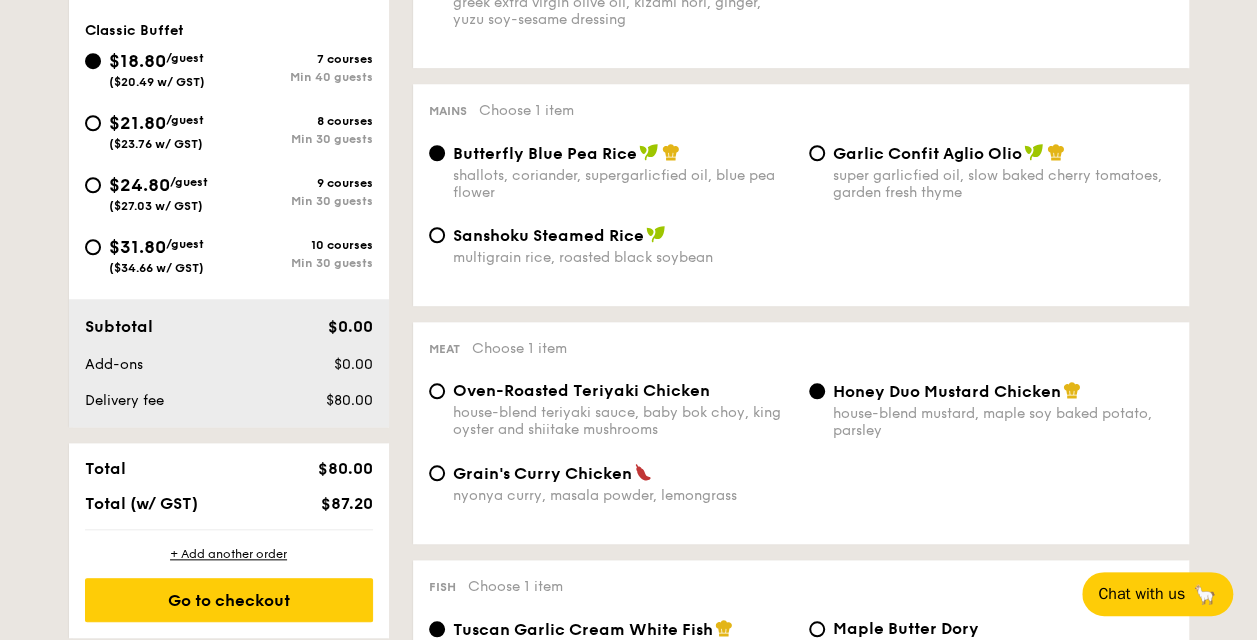 scroll, scrollTop: 1100, scrollLeft: 0, axis: vertical 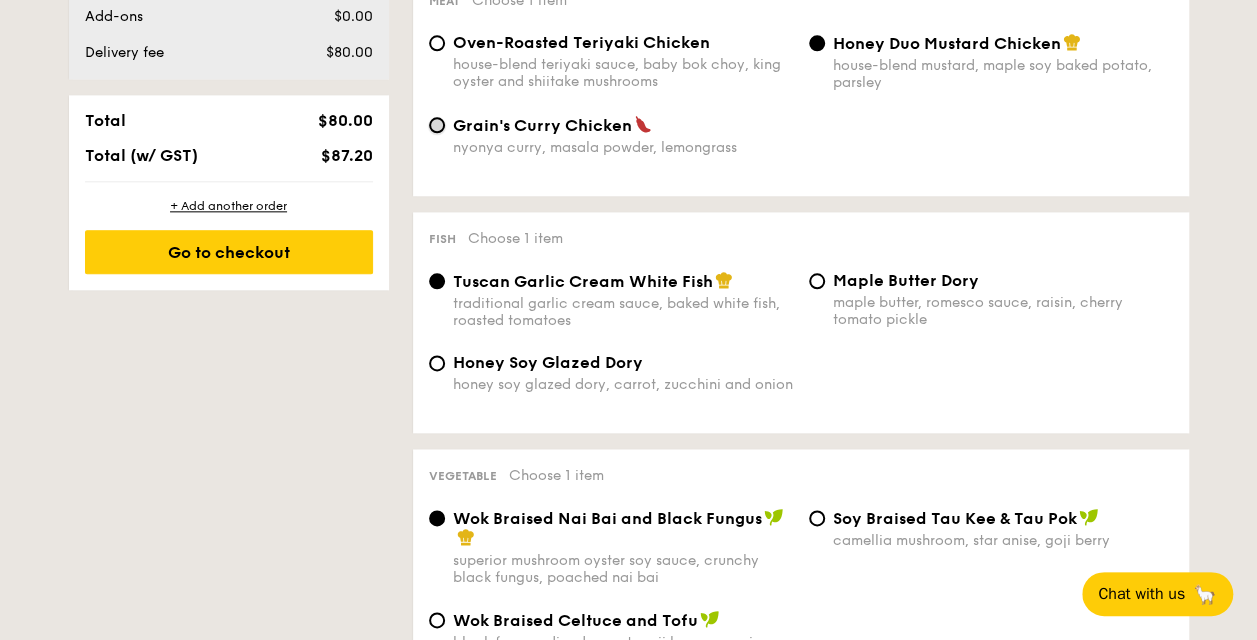 click on "Grain's Curry Chicken nyonya curry, masala powder, lemongrass" at bounding box center (437, 125) 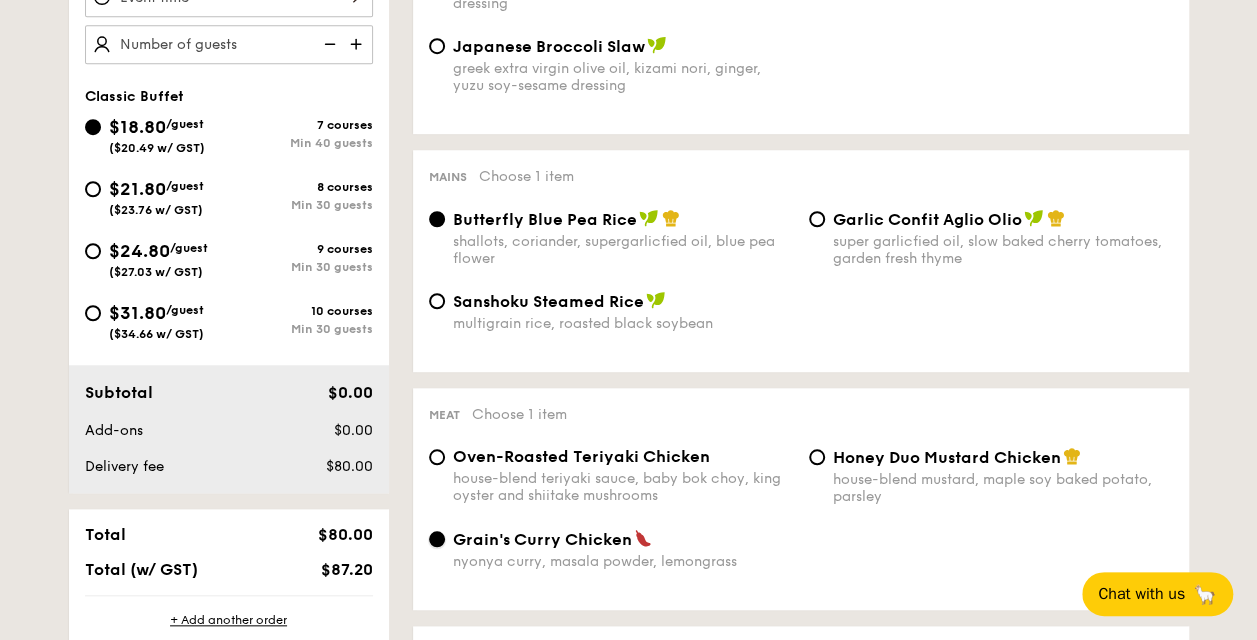 scroll, scrollTop: 500, scrollLeft: 0, axis: vertical 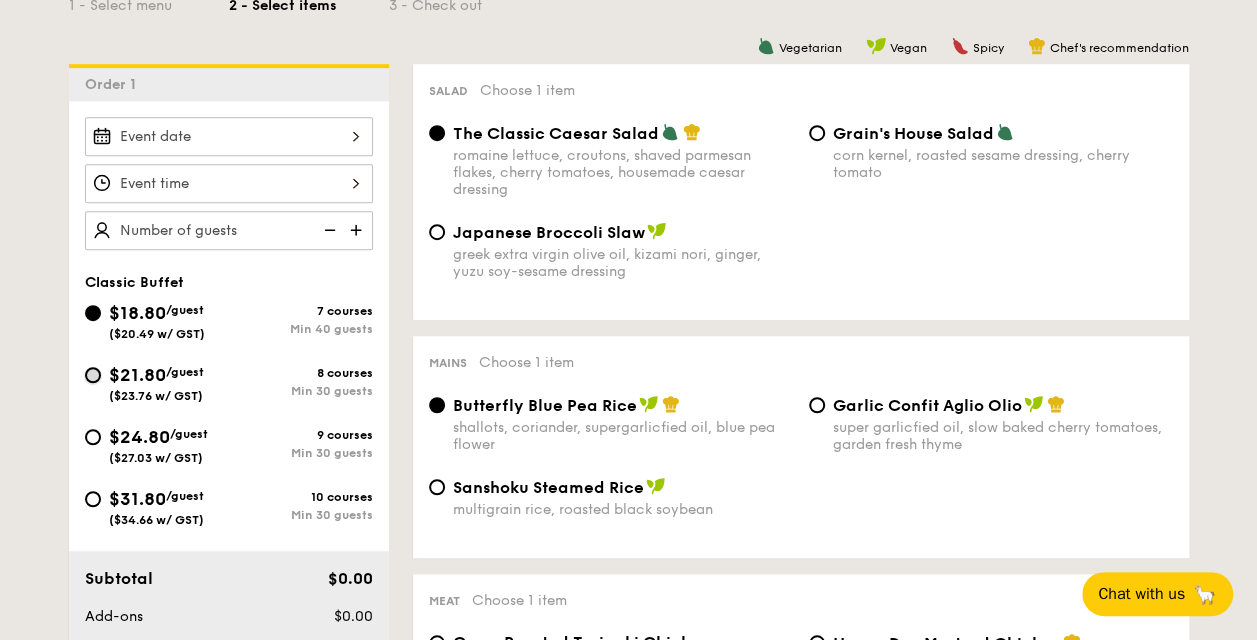 click on "$21.80
/guest
($23.76 w/ GST)
8 courses
Min 30 guests" at bounding box center [93, 375] 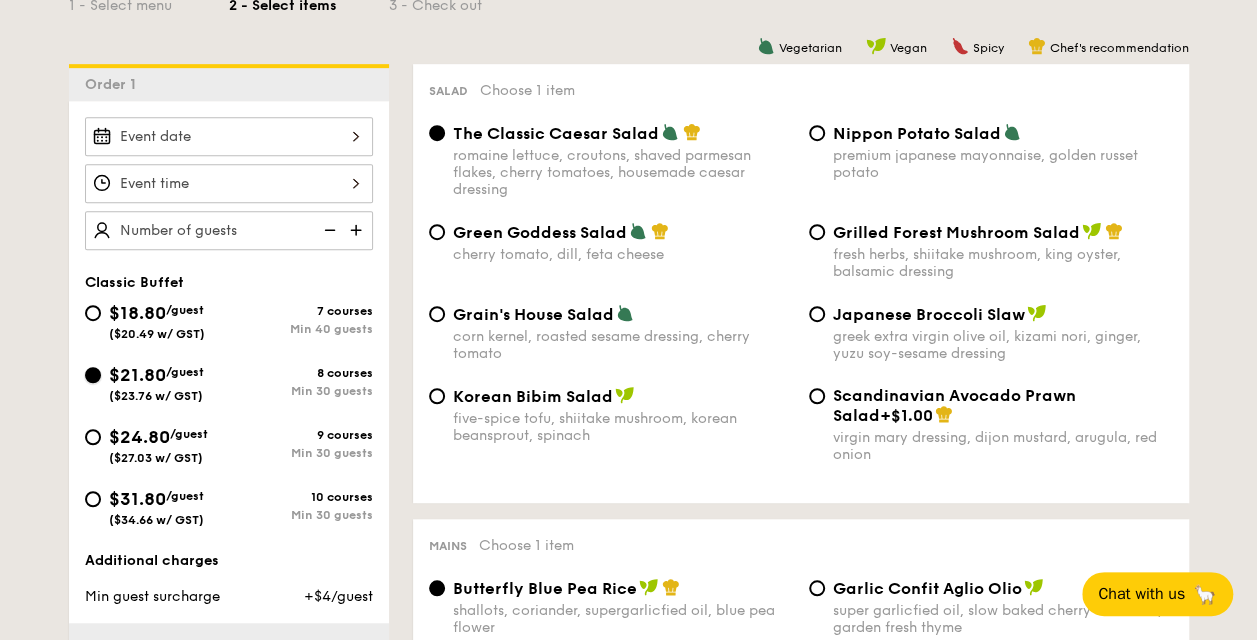radio on "true" 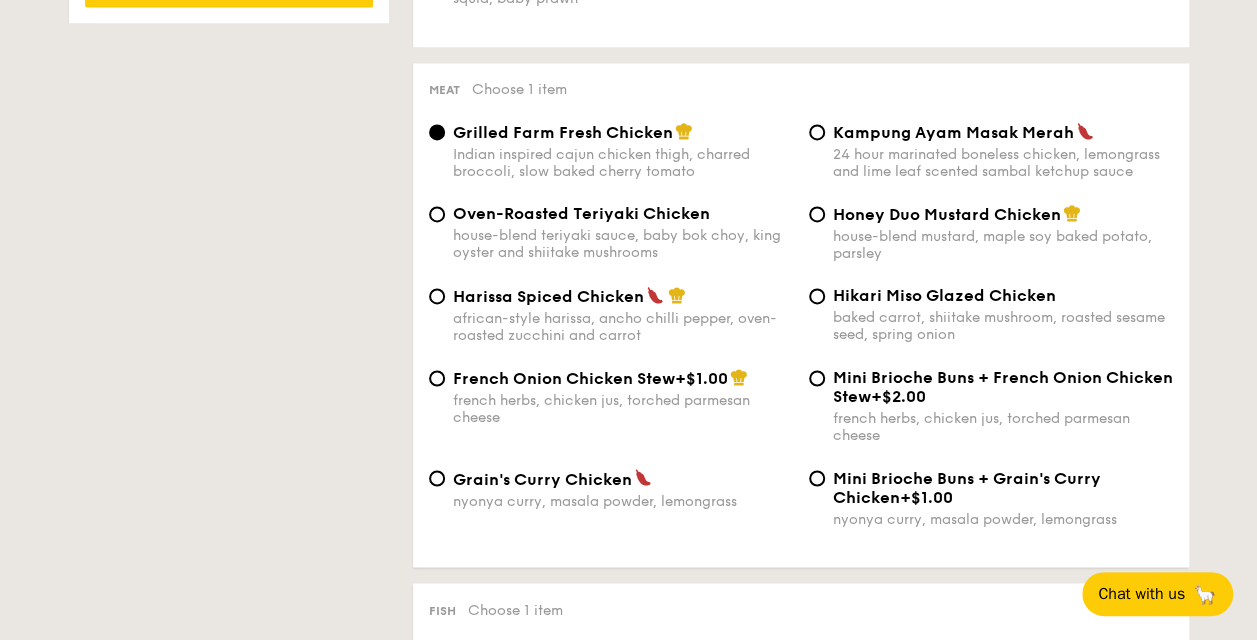 scroll, scrollTop: 1500, scrollLeft: 0, axis: vertical 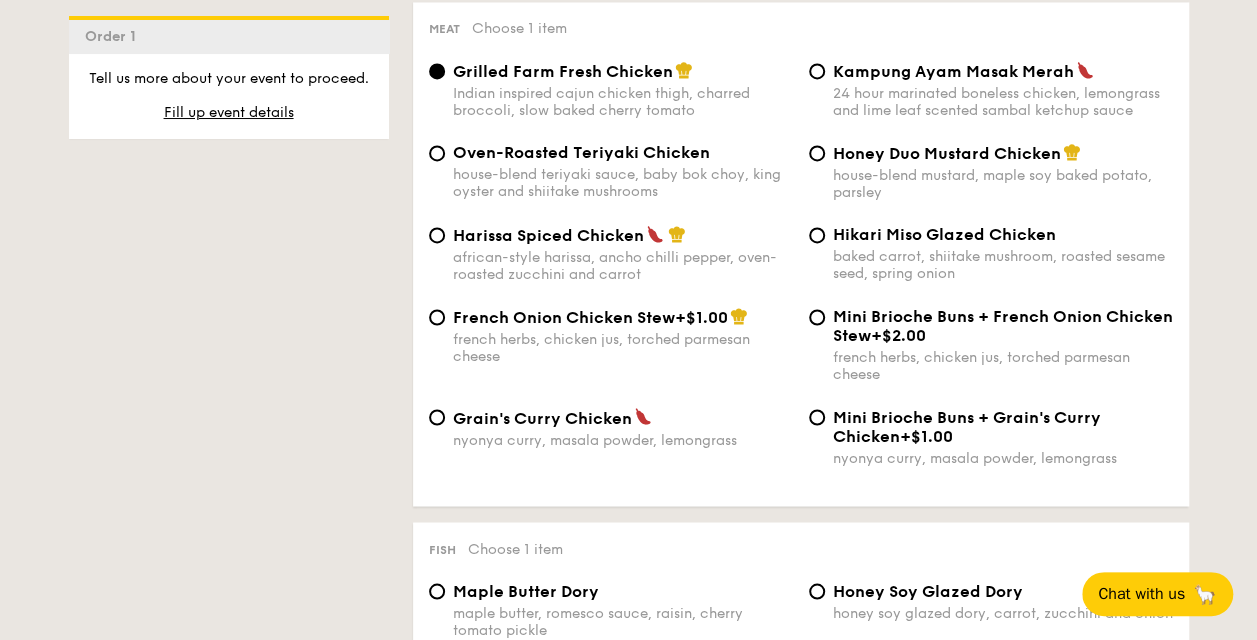 click on "Oven-Roasted Teriyaki Chicken" at bounding box center (581, 152) 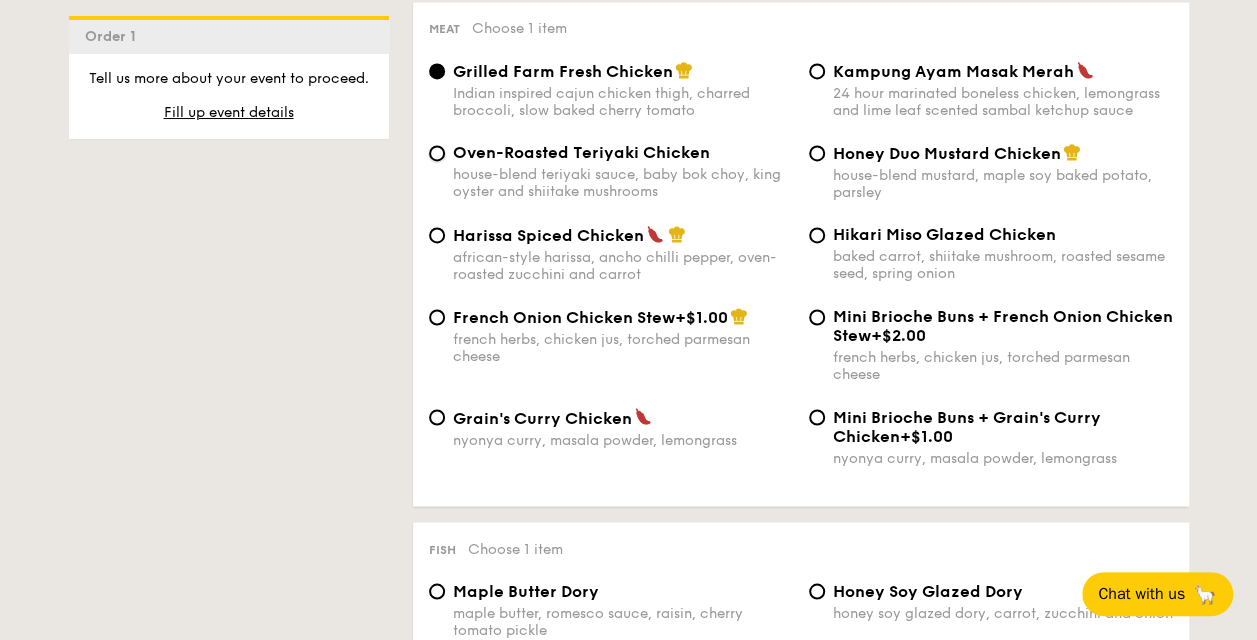 click on "Oven-Roasted Teriyaki Chicken house-blend teriyaki sauce, baby bok choy, king oyster and shiitake mushrooms" at bounding box center [437, 153] 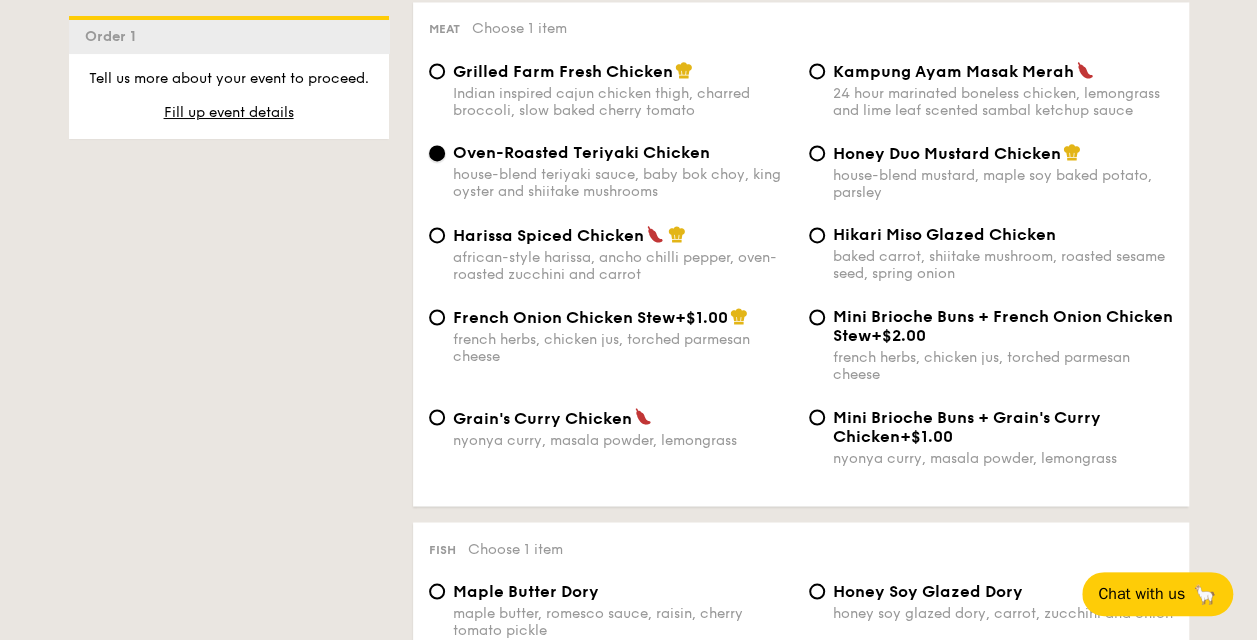 scroll, scrollTop: 1600, scrollLeft: 0, axis: vertical 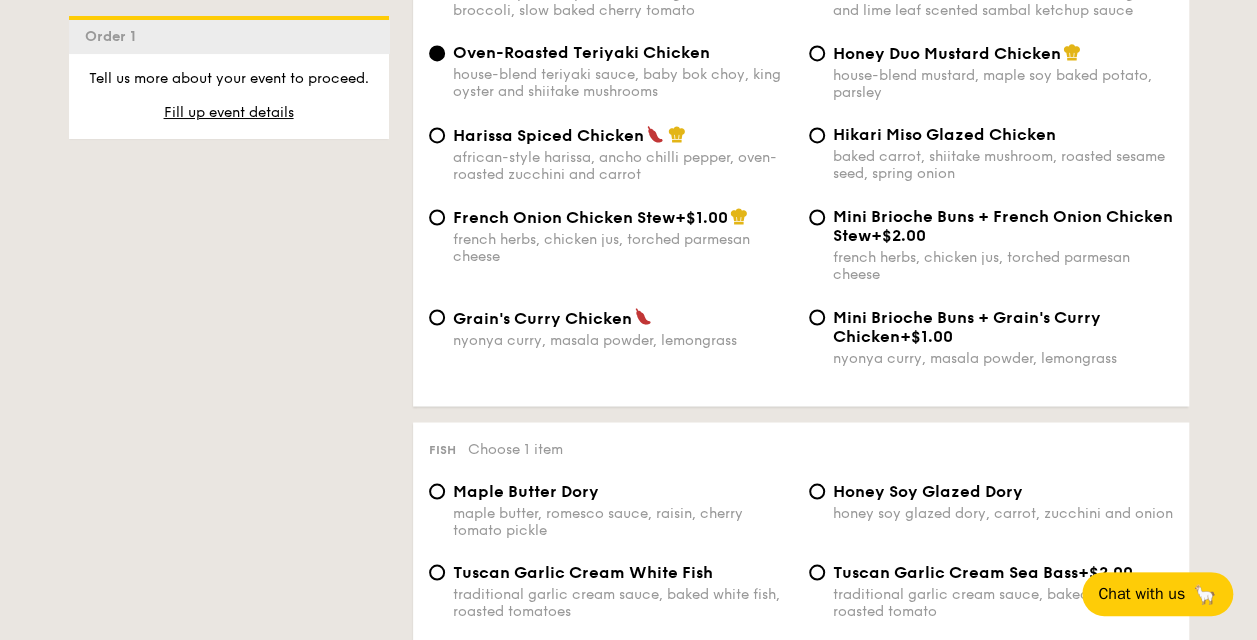 click on "baked carrot, shiitake mushroom, roasted sesame seed, spring onion" at bounding box center [1003, 165] 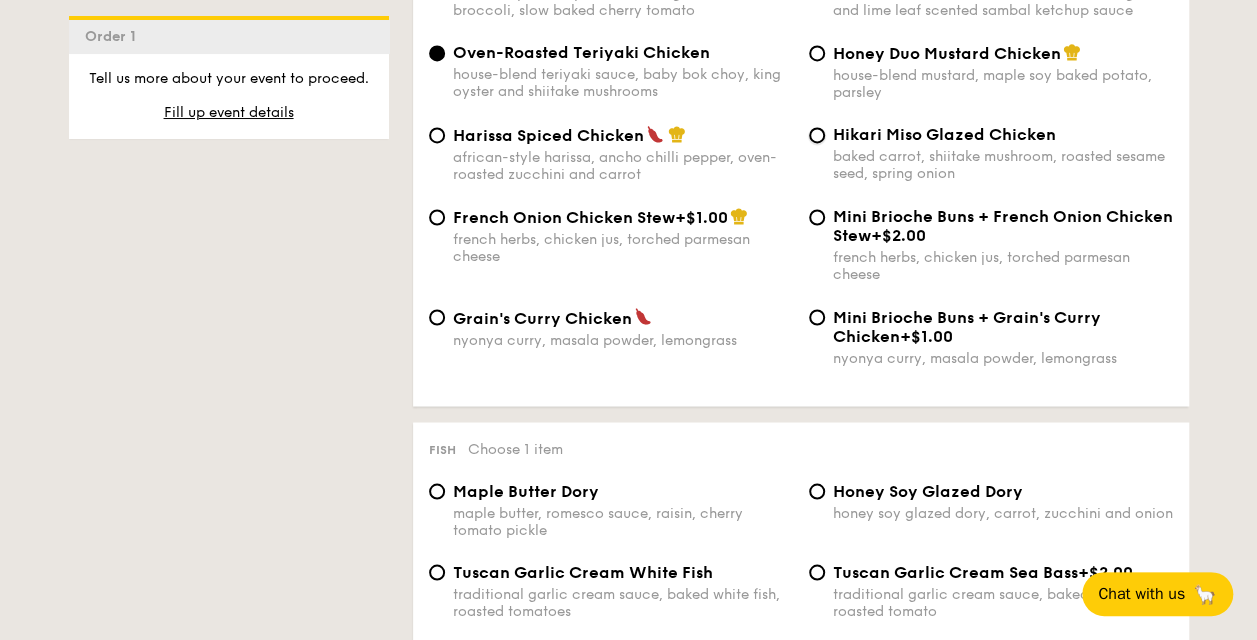 click on "Hikari Miso Glazed Chicken baked carrot, shiitake mushroom, roasted sesame seed, spring onion" at bounding box center [817, 135] 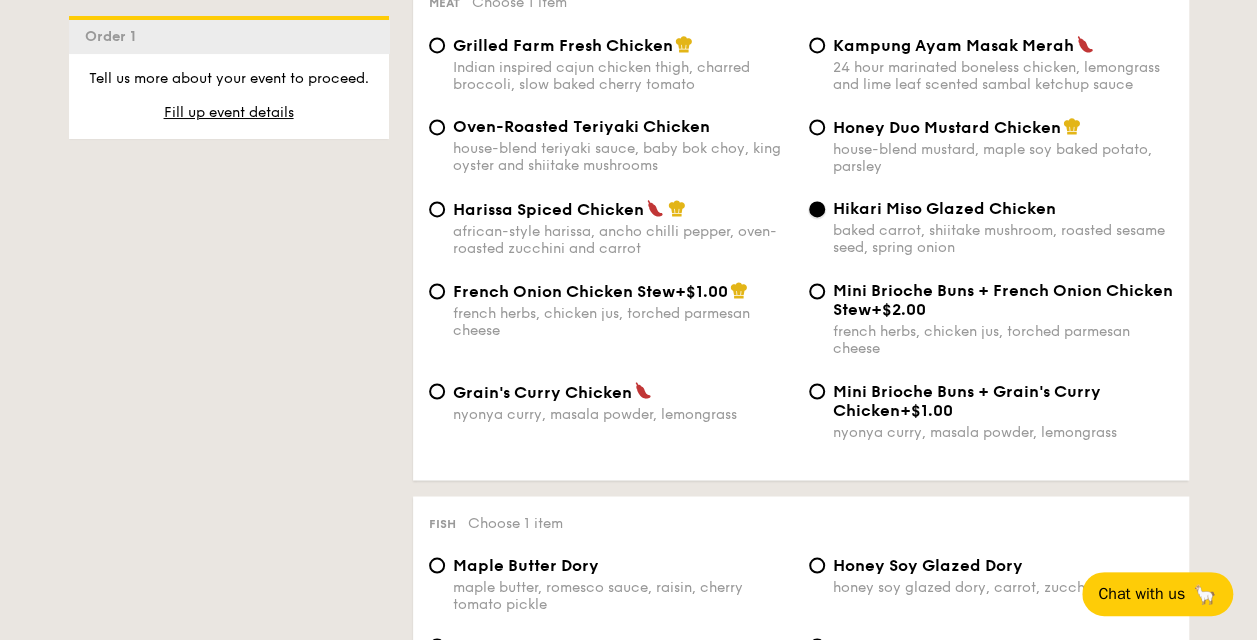 scroll, scrollTop: 1400, scrollLeft: 0, axis: vertical 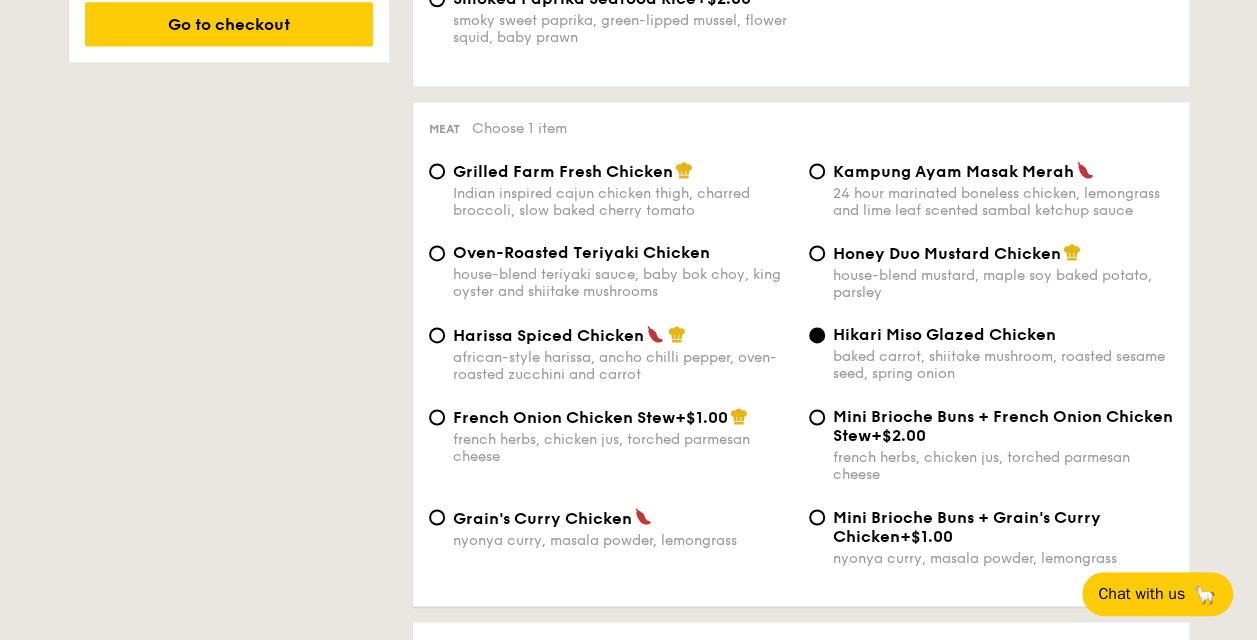 click on "Grilled Farm Fresh Chicken" at bounding box center [563, 171] 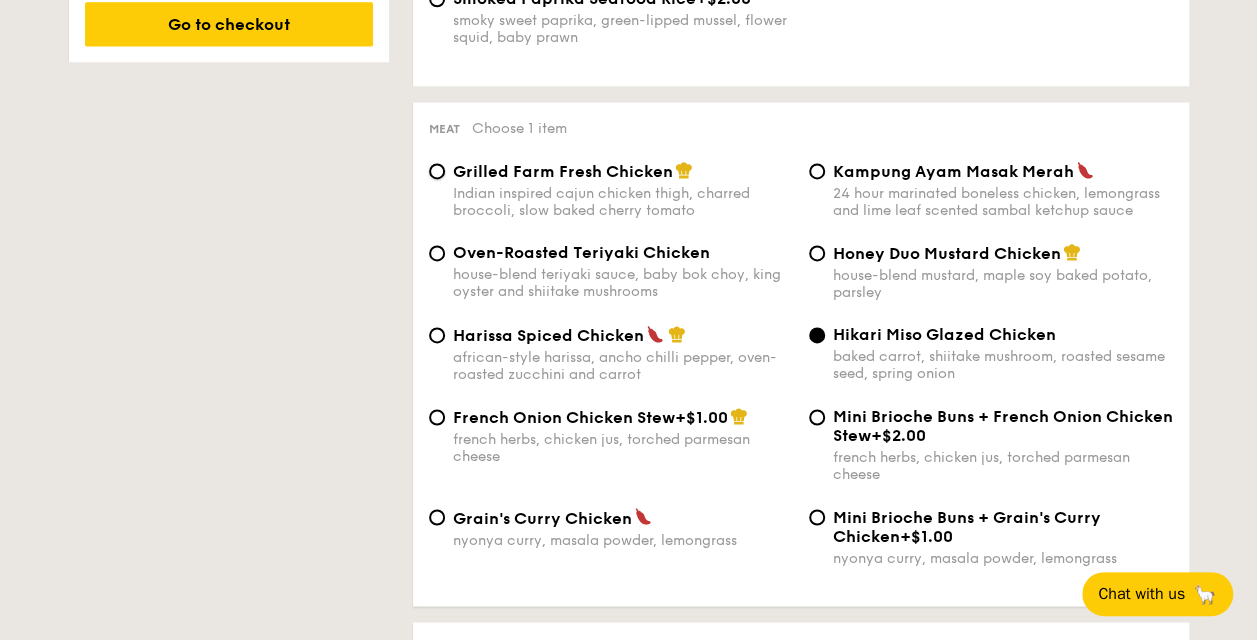 click on "Grilled Farm Fresh Chicken Indian inspired cajun chicken thigh, charred broccoli, slow baked cherry tomato" at bounding box center (437, 171) 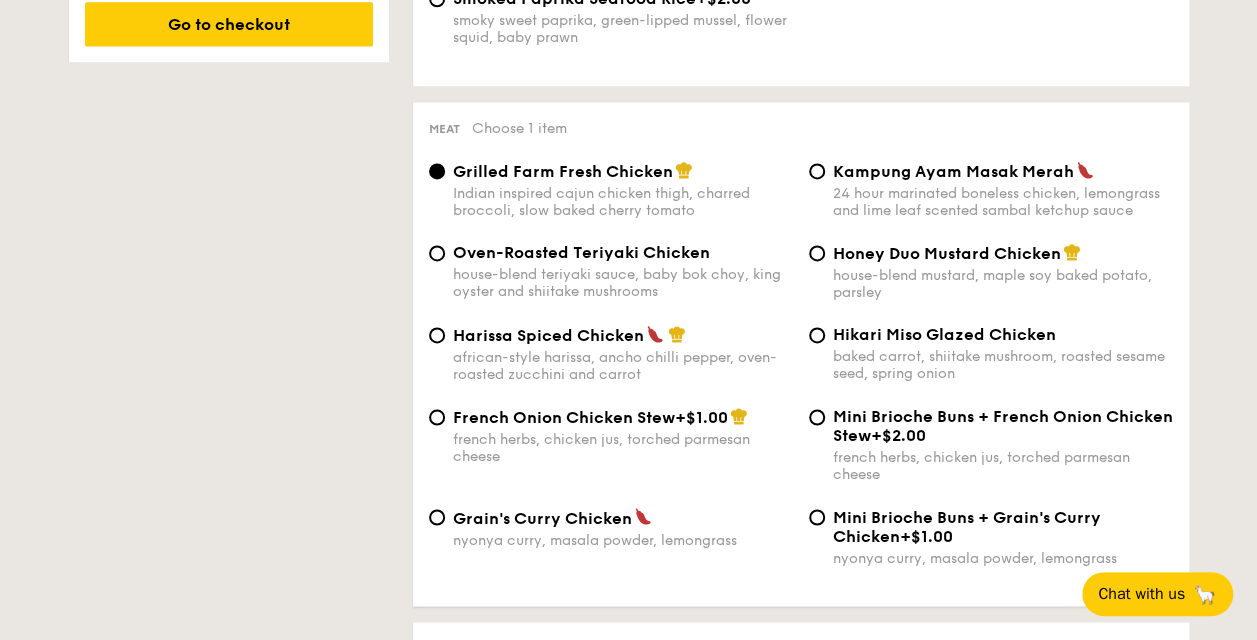 click on "Grilled Farm Fresh Chicken Indian inspired cajun chicken thigh, charred broccoli, slow baked cherry tomato Kampung Ayam Masak Merah 24 hour marinated boneless chicken, lemongrass and lime leaf scented sambal ketchup sauce" at bounding box center [801, 202] 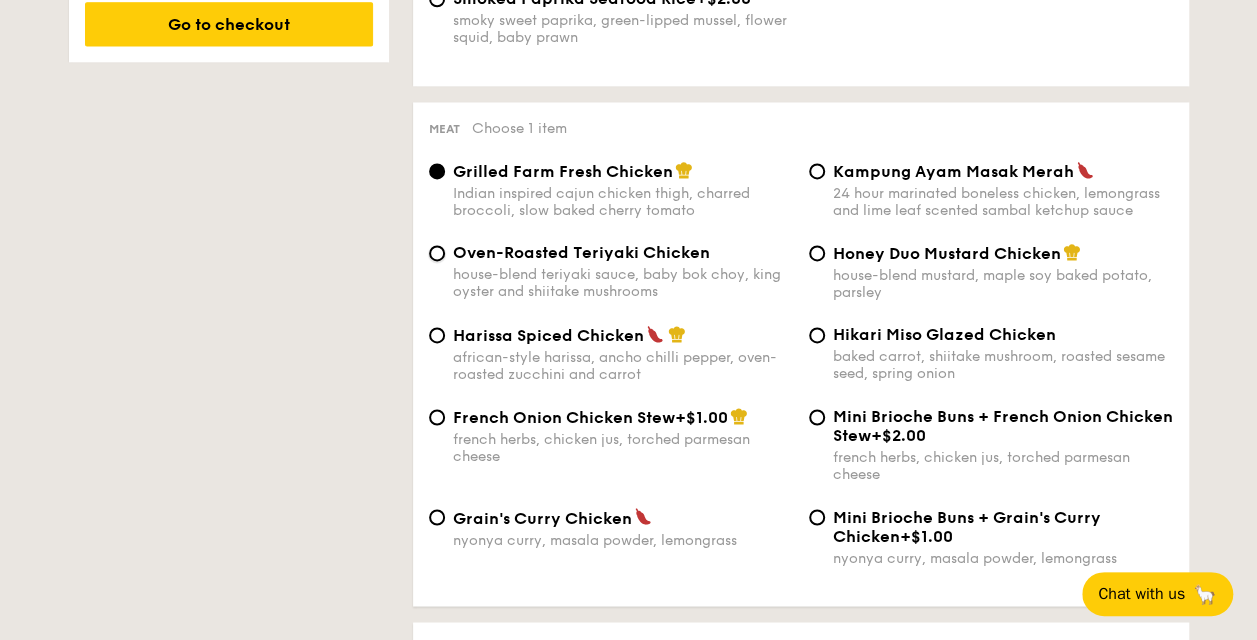 click on "Oven-Roasted Teriyaki Chicken house-blend teriyaki sauce, baby bok choy, king oyster and shiitake mushrooms" at bounding box center [437, 253] 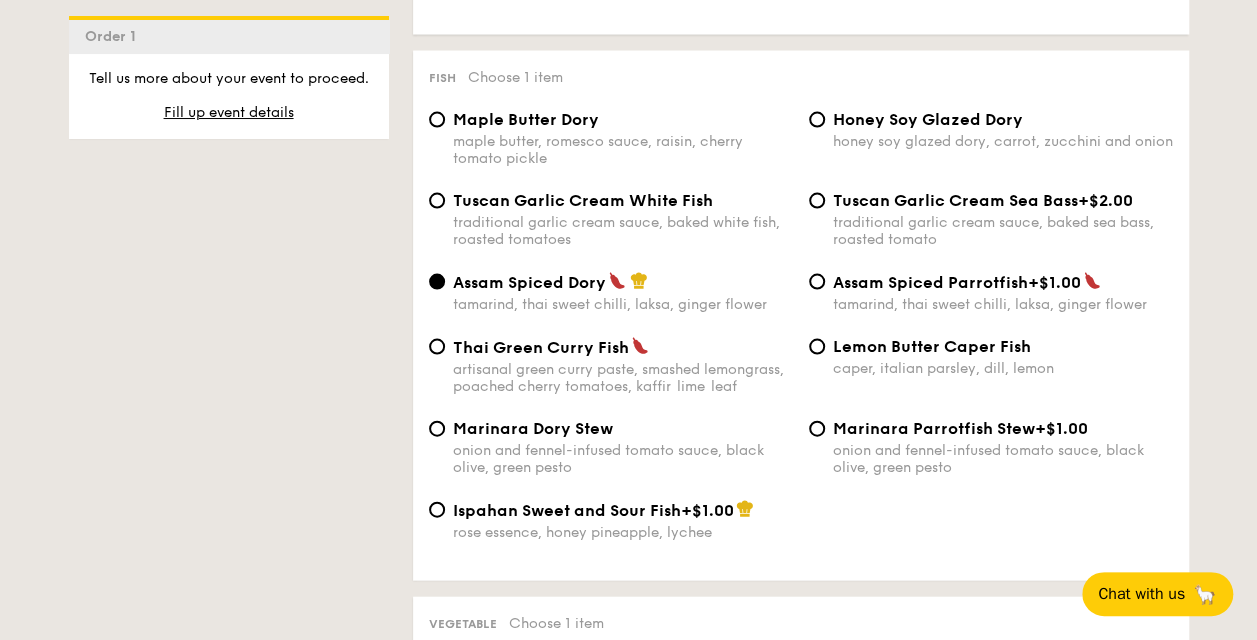 scroll, scrollTop: 2000, scrollLeft: 0, axis: vertical 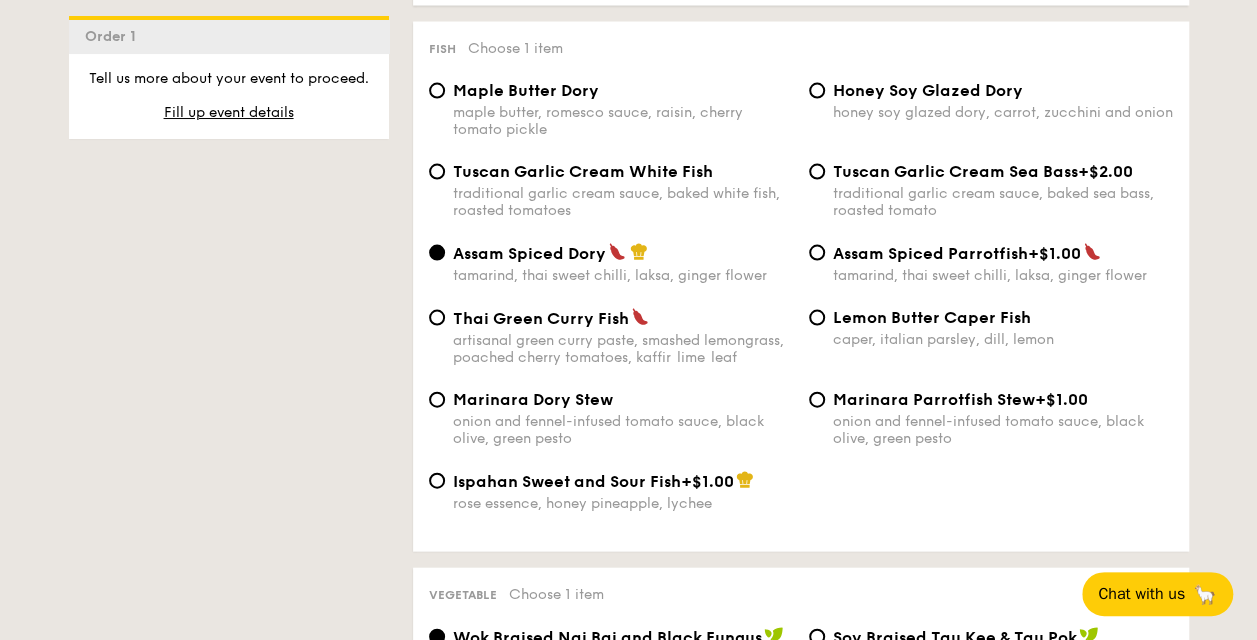 click on "Ispahan Sweet and Sour Fish" at bounding box center (567, 481) 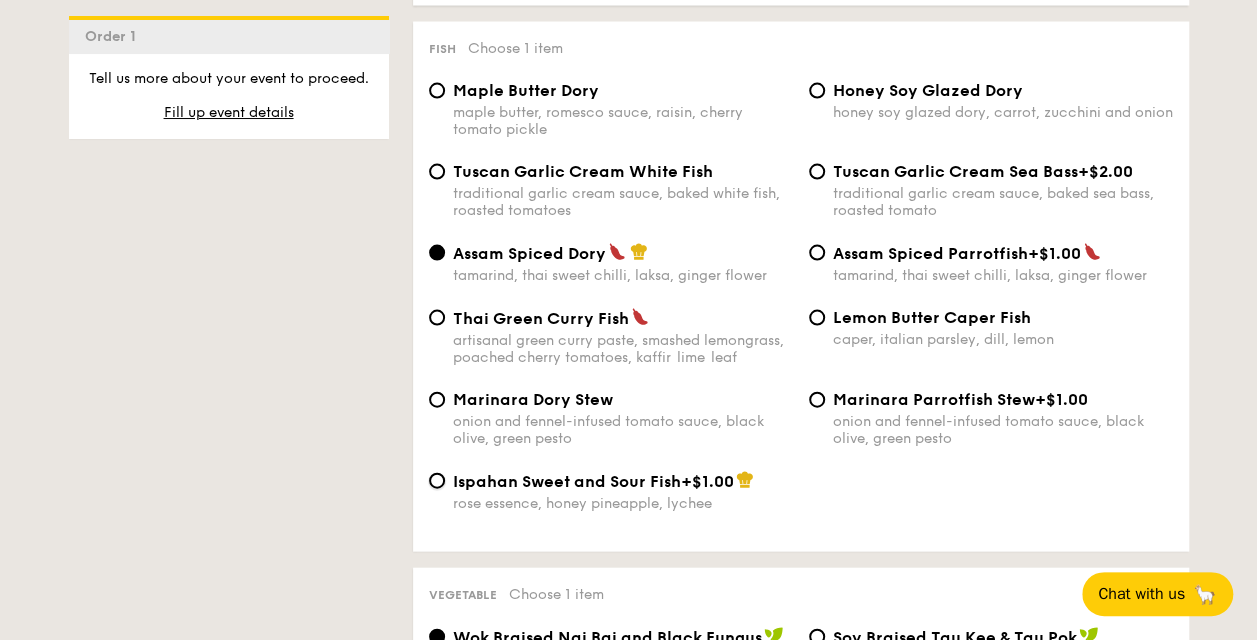 click on "Ispahan Sweet and Sour Fish
+$1.00
rose essence, honey pineapple, lychee" at bounding box center [437, 481] 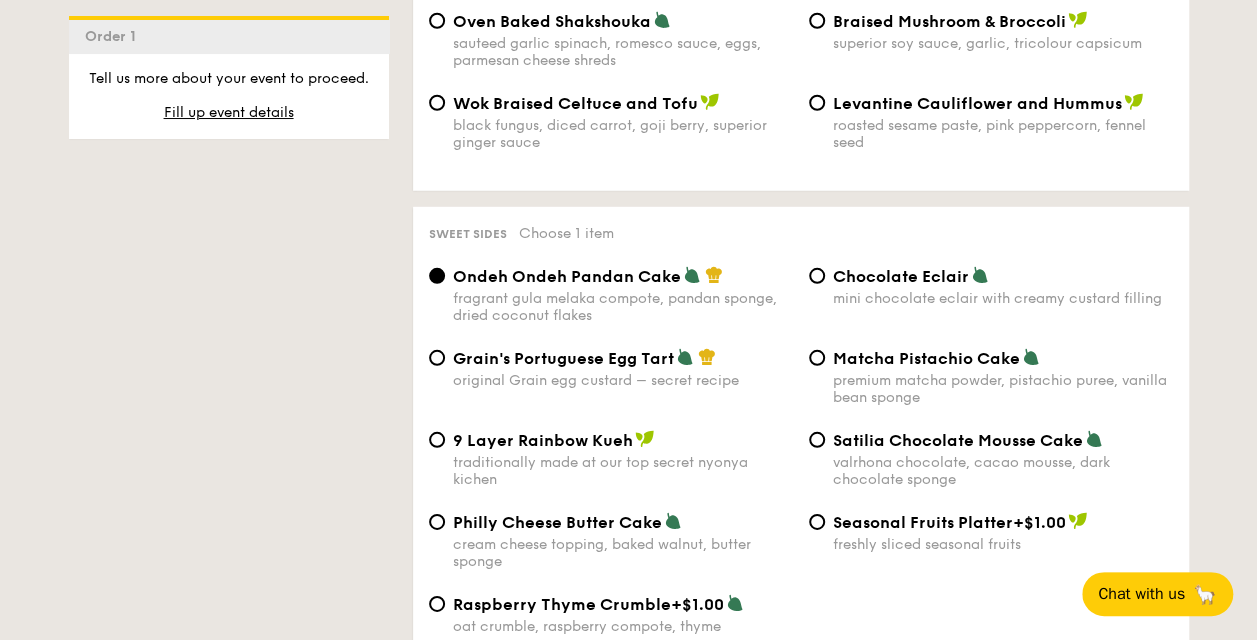 scroll, scrollTop: 2900, scrollLeft: 0, axis: vertical 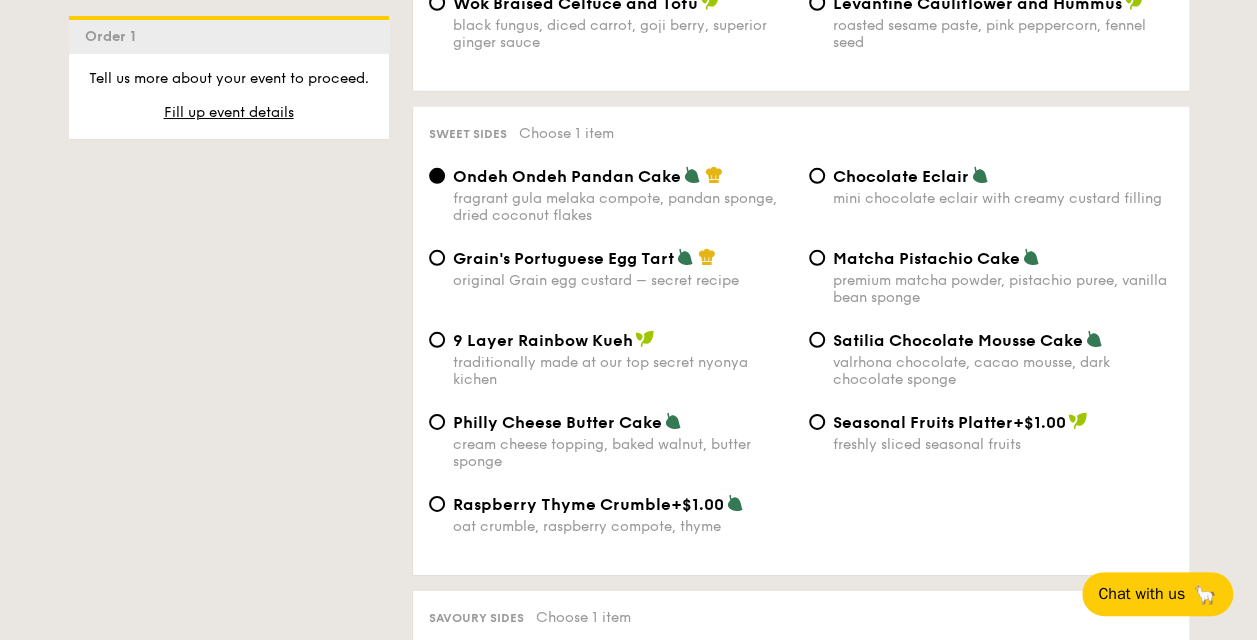 click on "Chocolate Eclair" at bounding box center (901, 176) 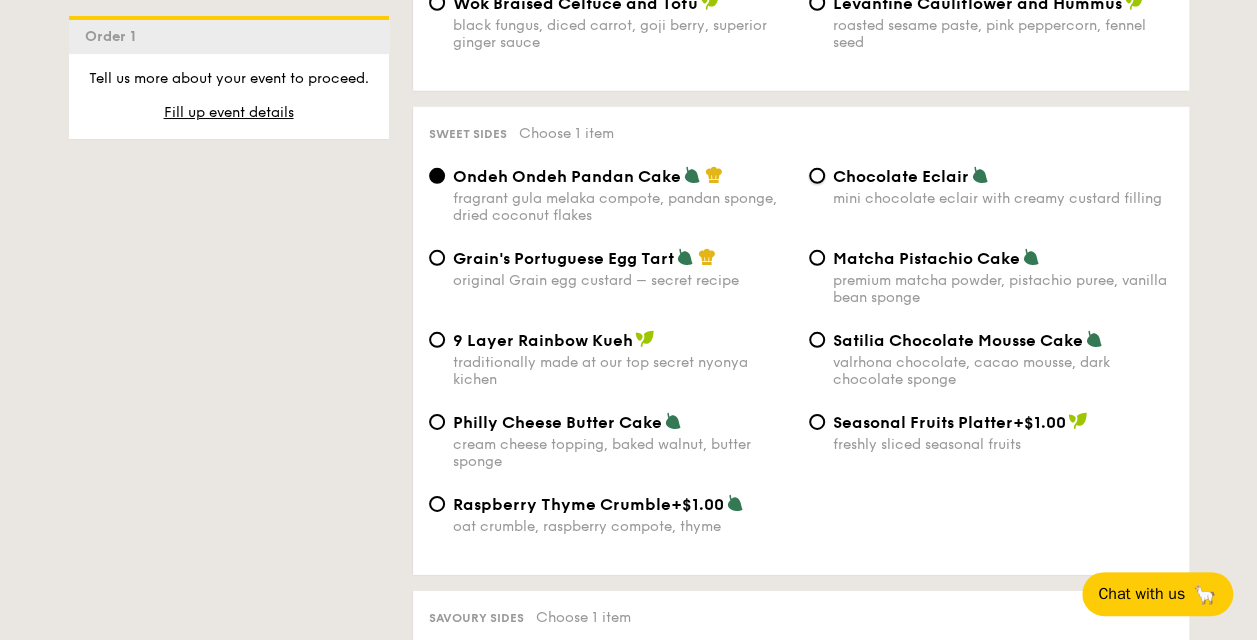 click on "Chocolate Eclair mini chocolate eclair with creamy custard filling" at bounding box center [817, 176] 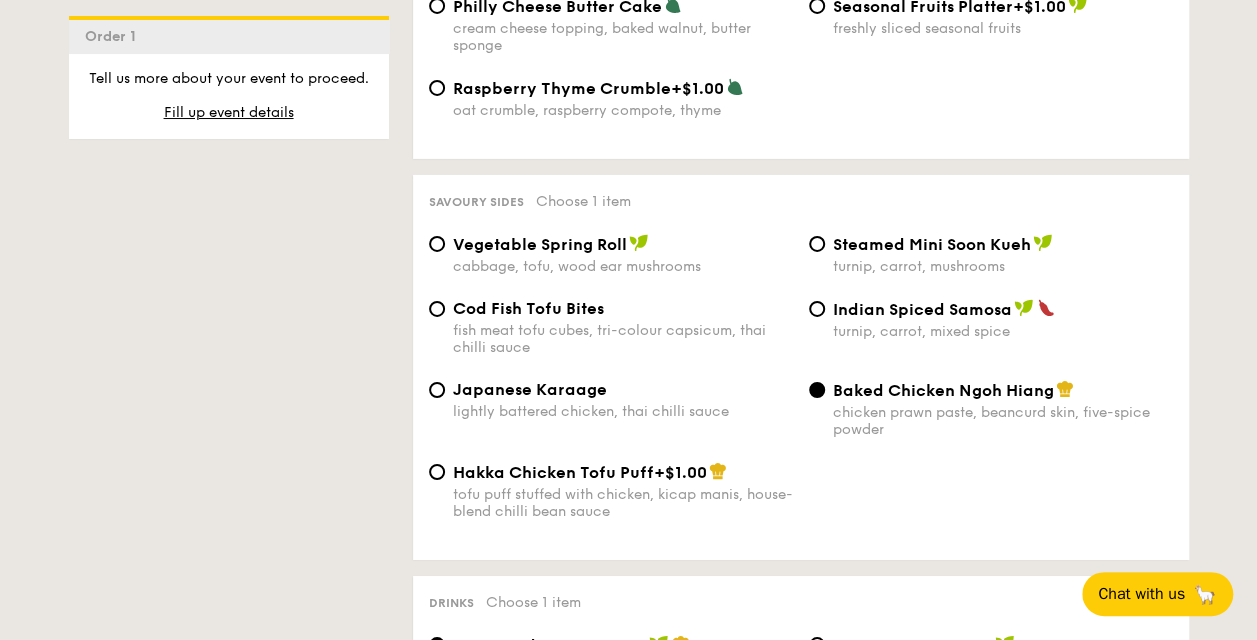 scroll, scrollTop: 3400, scrollLeft: 0, axis: vertical 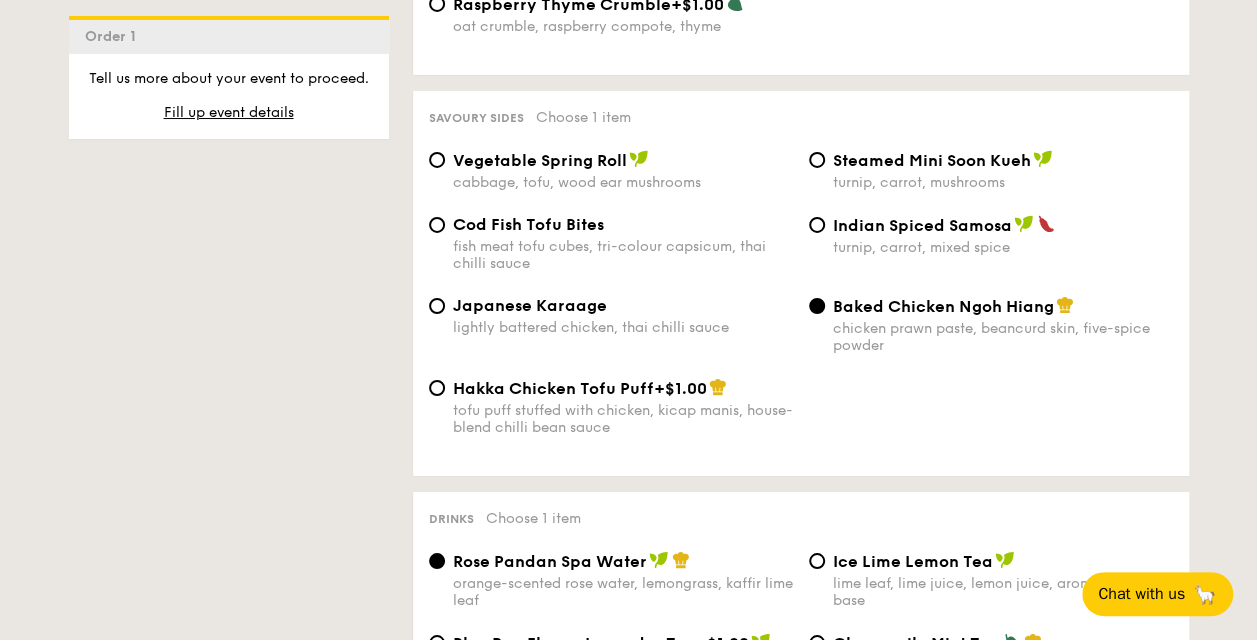 click on "Vegetable Spring Roll" at bounding box center (540, 160) 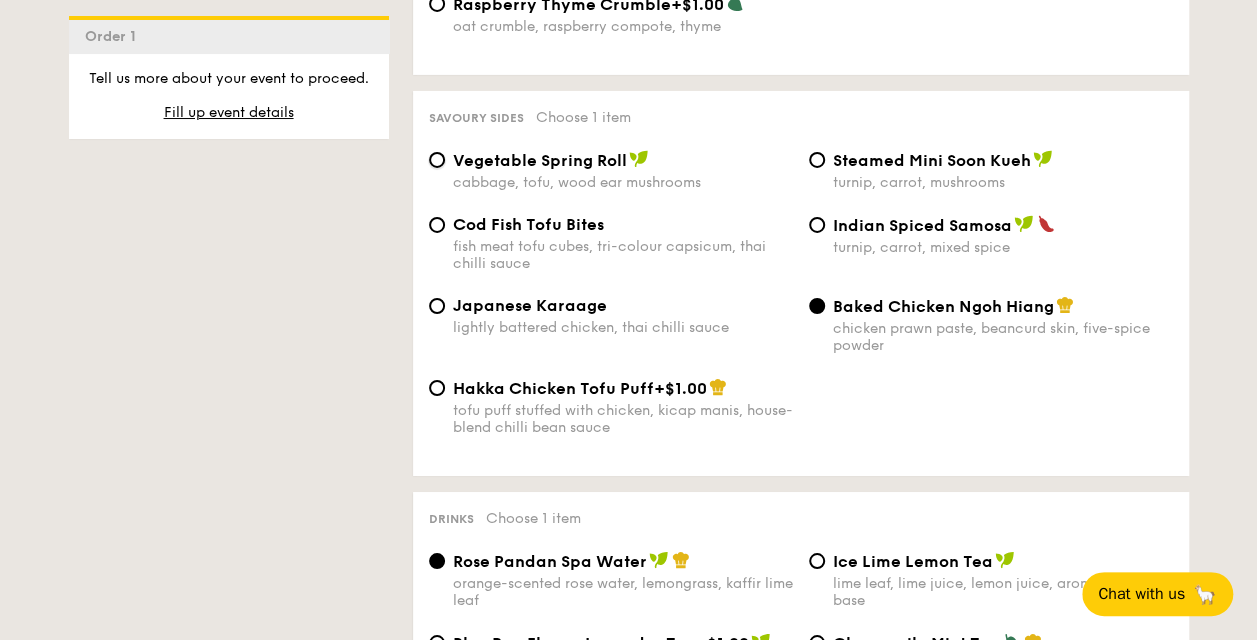 click on "Vegetable Spring Roll cabbage, tofu, wood ear mushrooms" at bounding box center (437, 160) 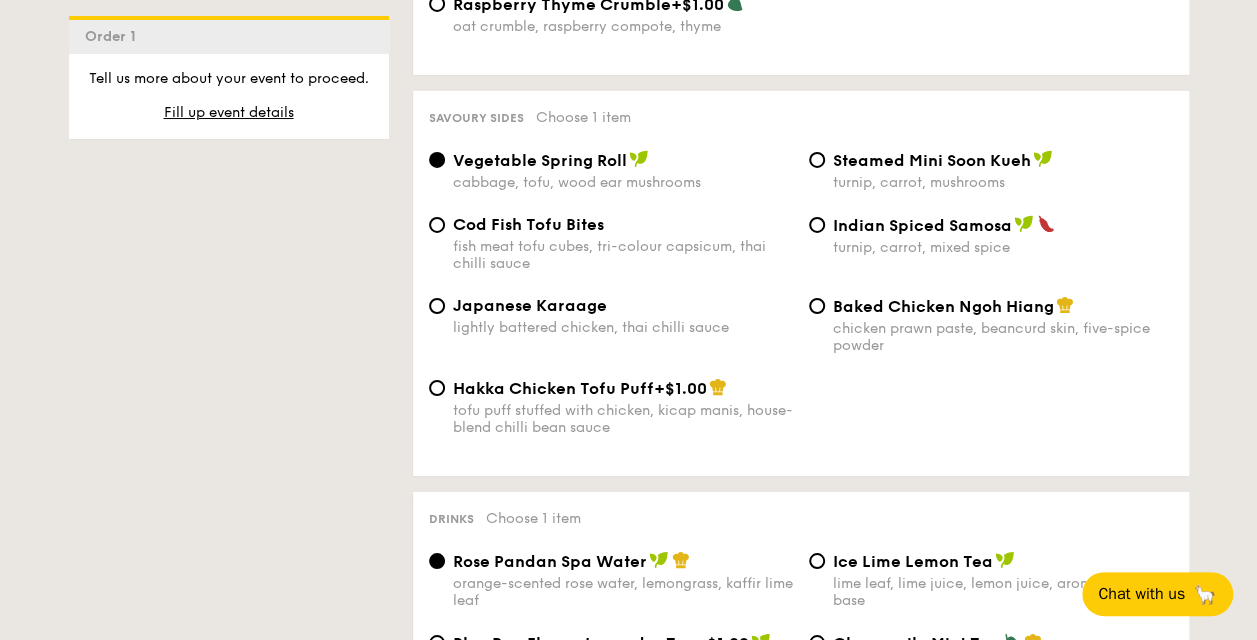 click on "Indian Spiced Samosa" at bounding box center (922, 225) 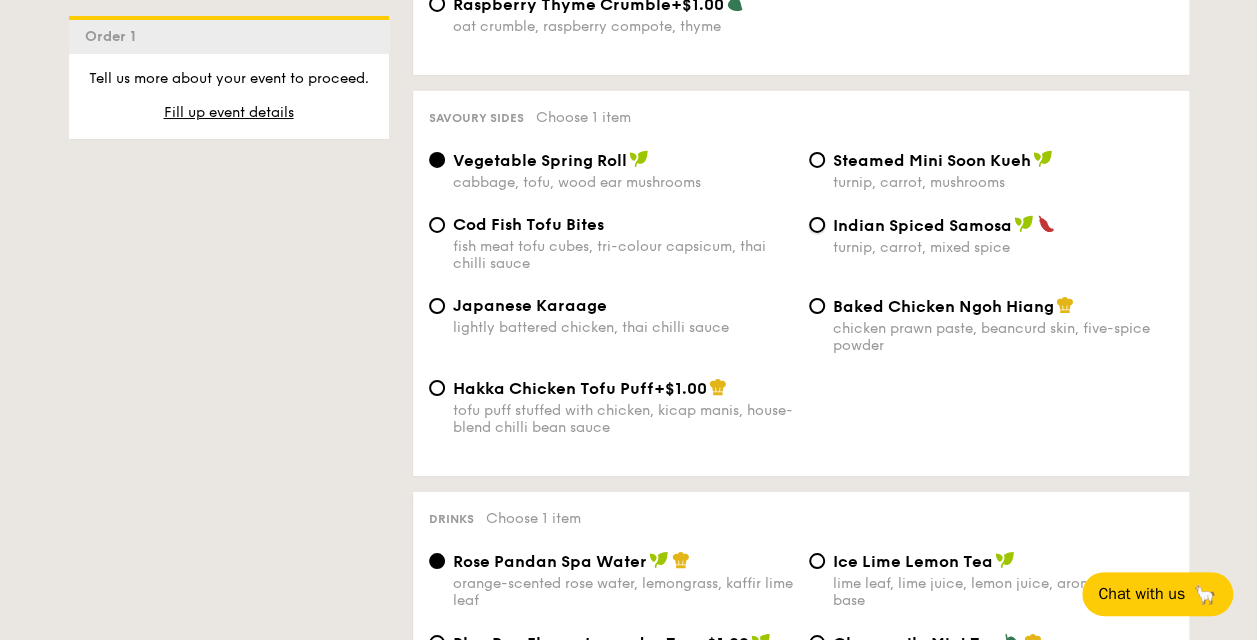 click on "Indian Spiced Samosa turnip, carrot, mixed spice" at bounding box center [817, 225] 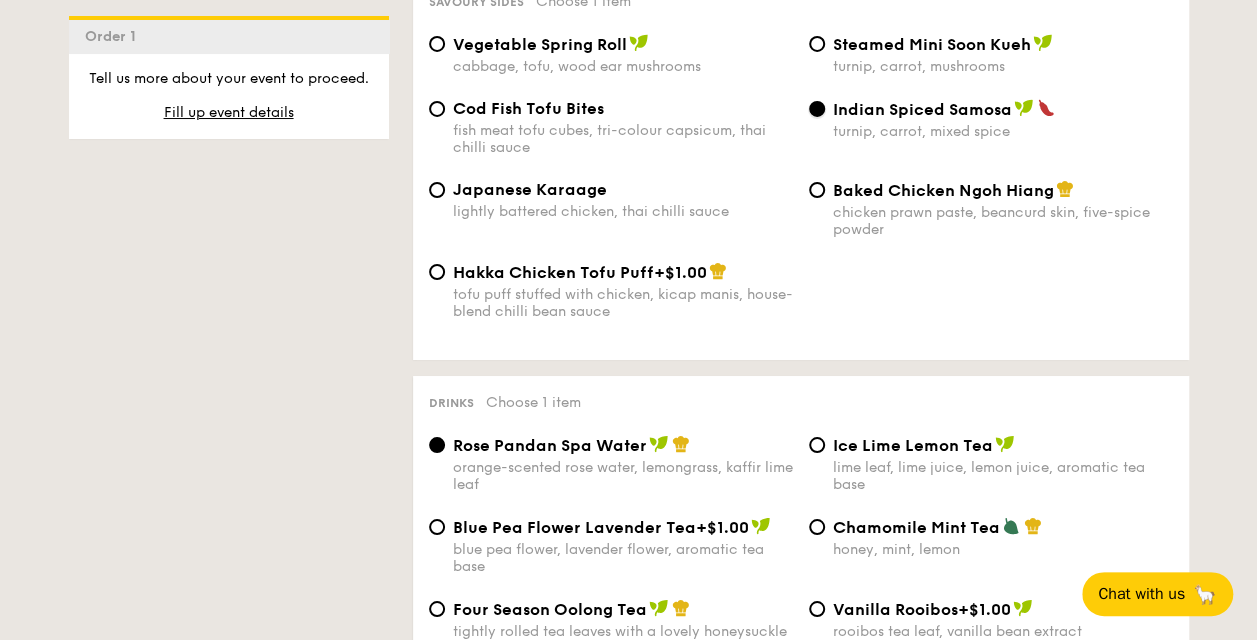 scroll, scrollTop: 3700, scrollLeft: 0, axis: vertical 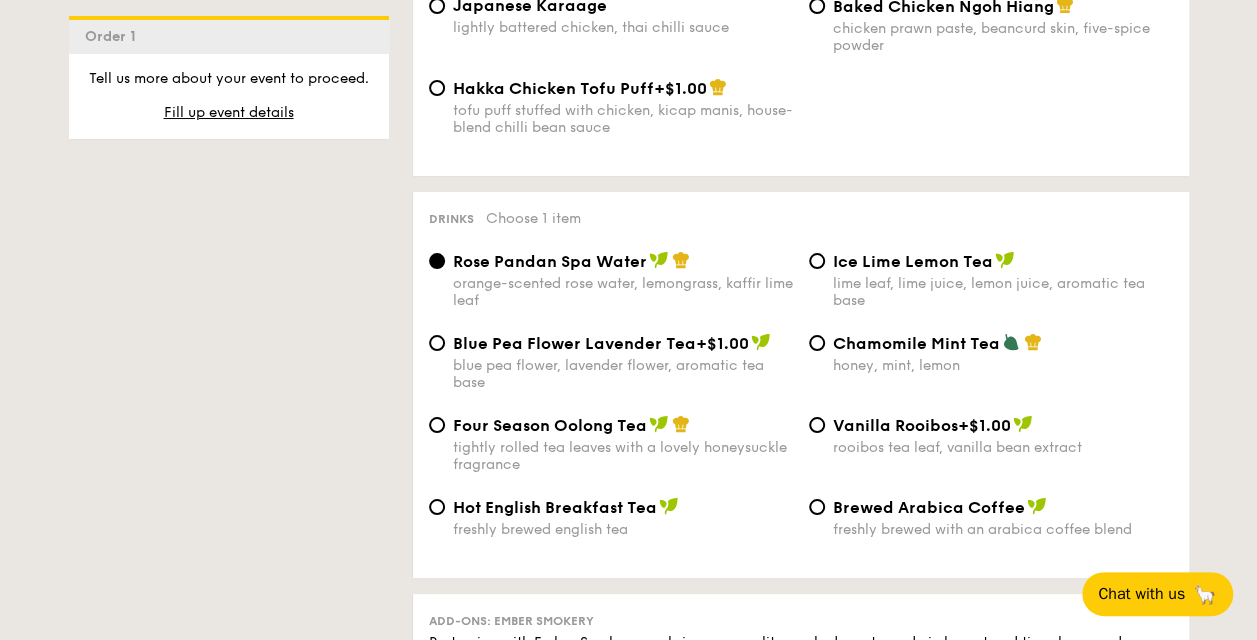 click on "Ice Lime Lemon Tea" at bounding box center (913, 261) 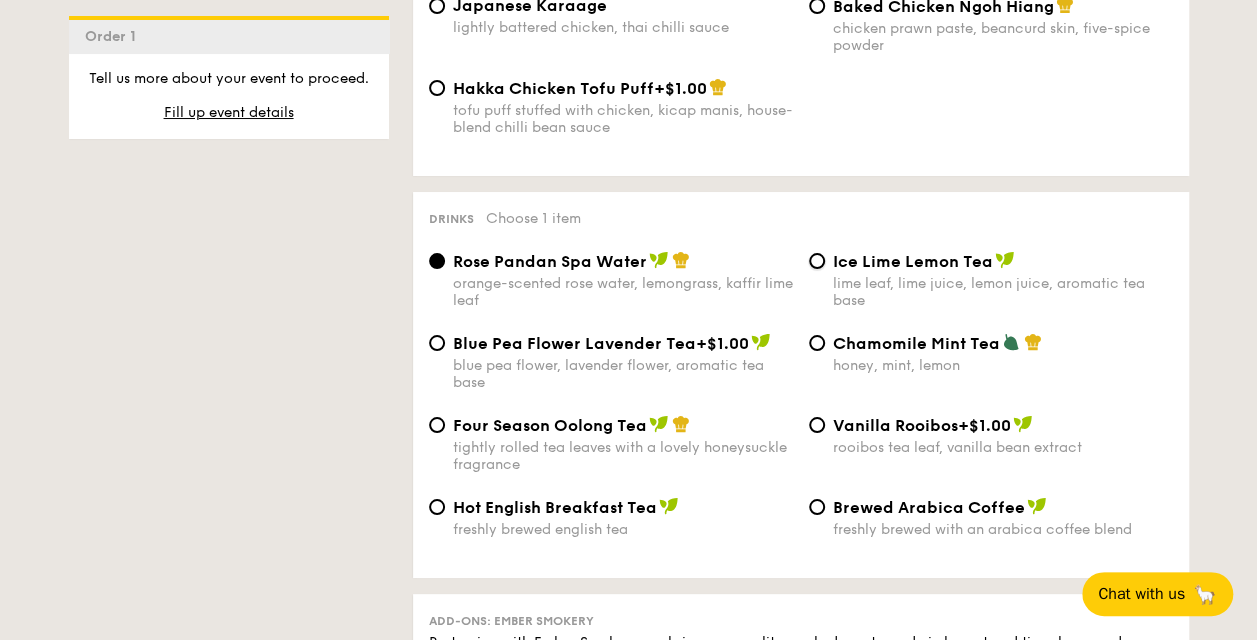 click on "Ice Lime Lemon Tea lime leaf, lime juice, lemon juice, aromatic tea base" at bounding box center [817, 261] 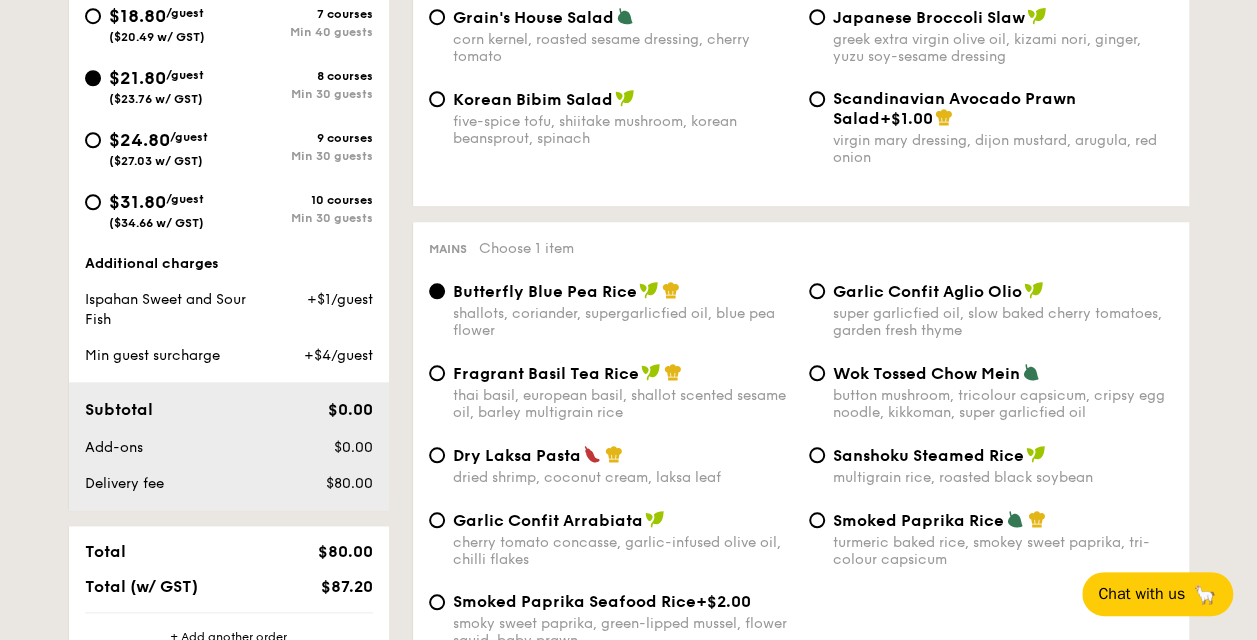 scroll, scrollTop: 600, scrollLeft: 0, axis: vertical 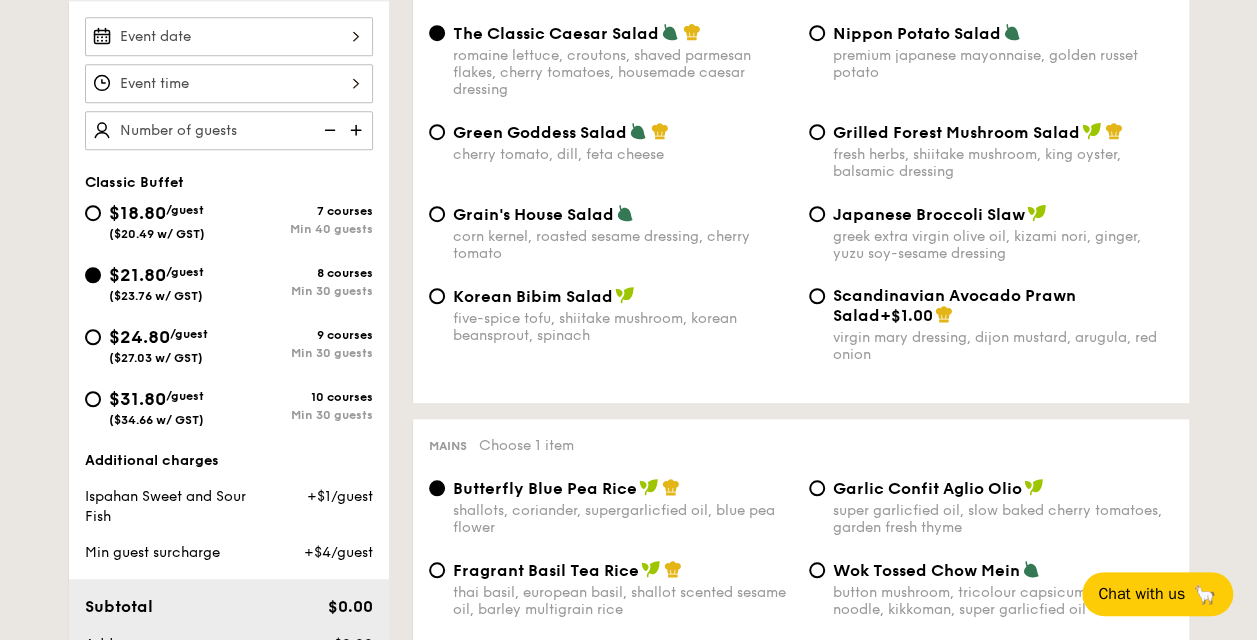 click at bounding box center [358, 130] 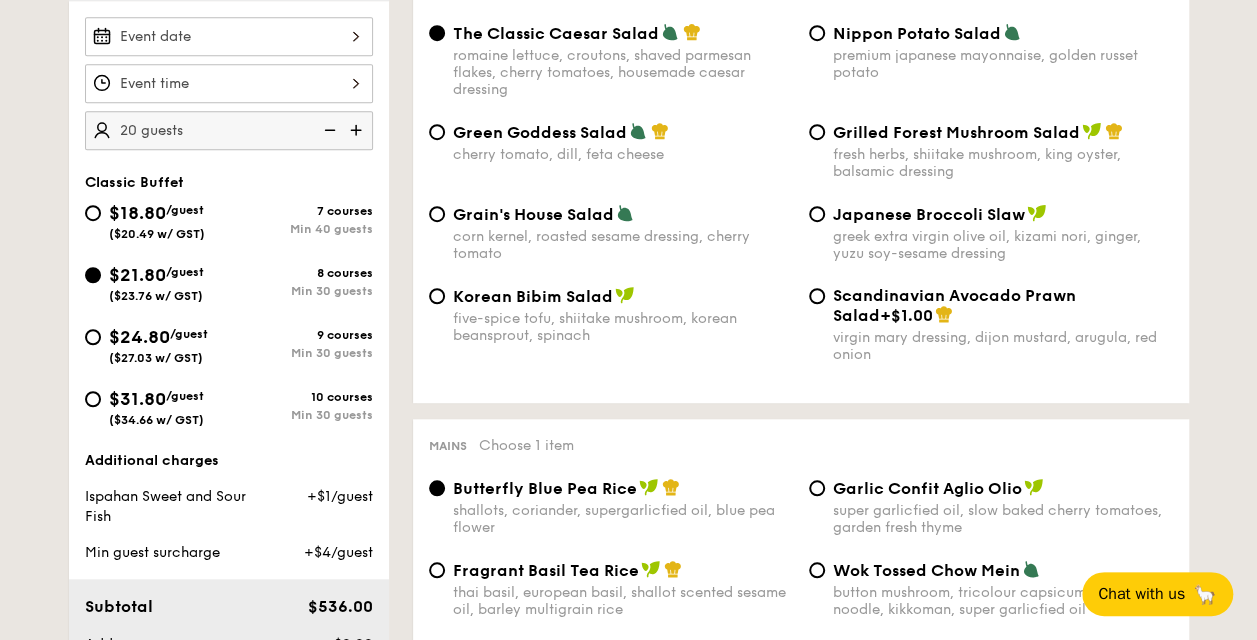 click at bounding box center [358, 130] 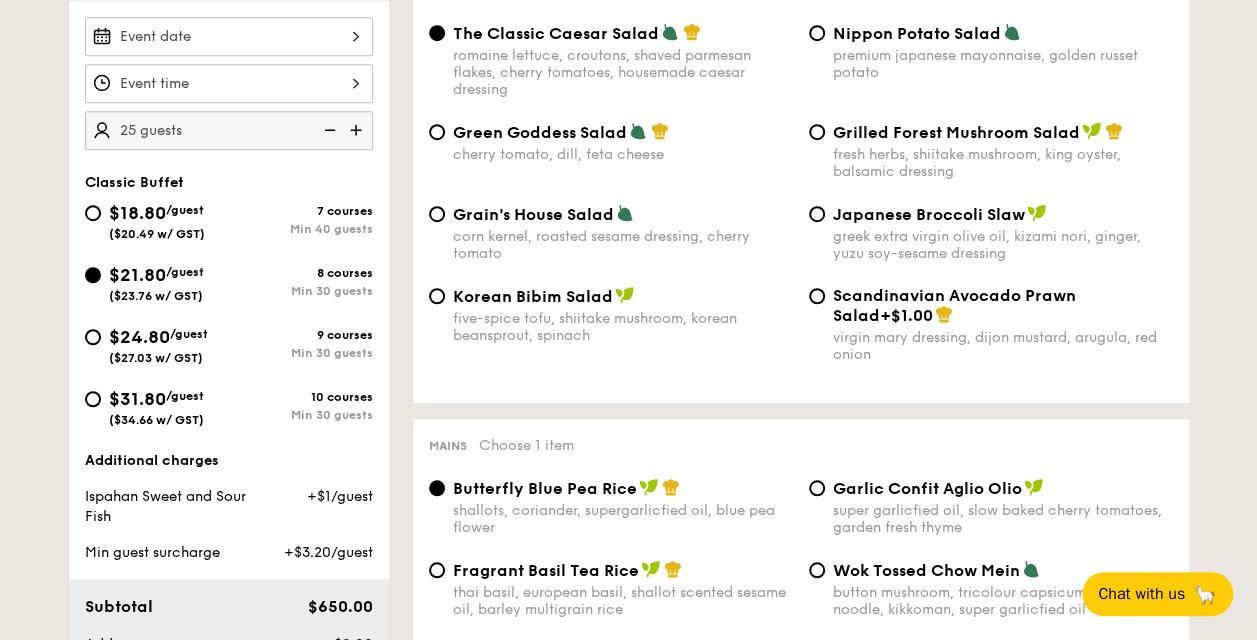 click at bounding box center (358, 130) 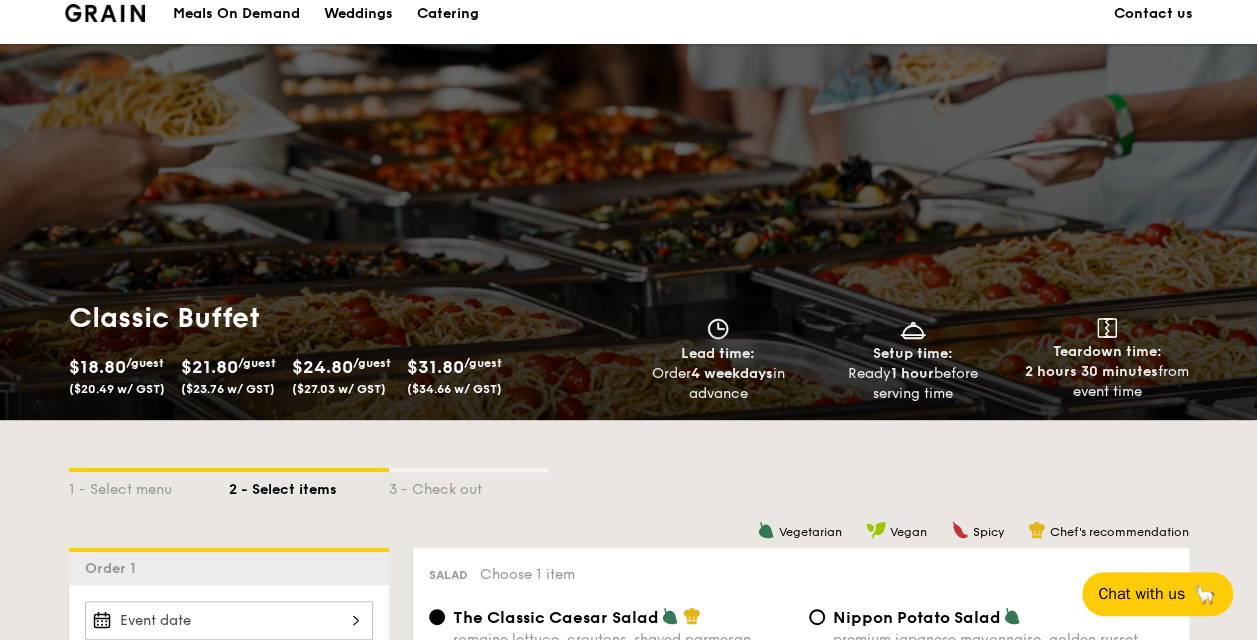 scroll, scrollTop: 0, scrollLeft: 0, axis: both 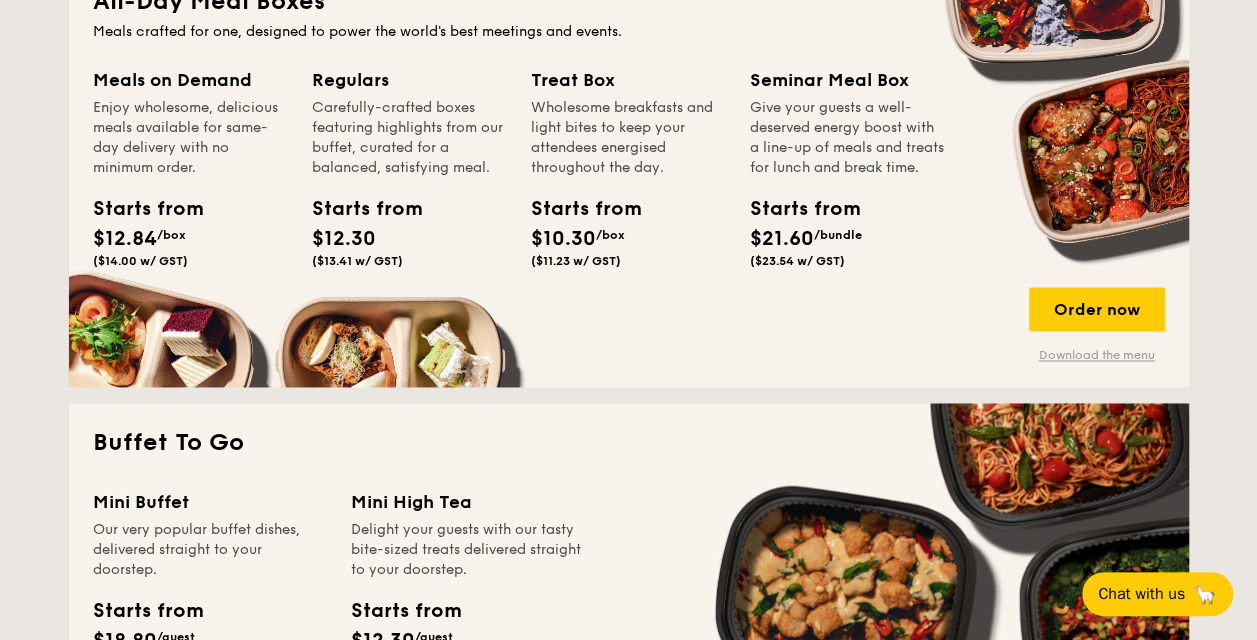 click on "Download the menu" at bounding box center [1097, 355] 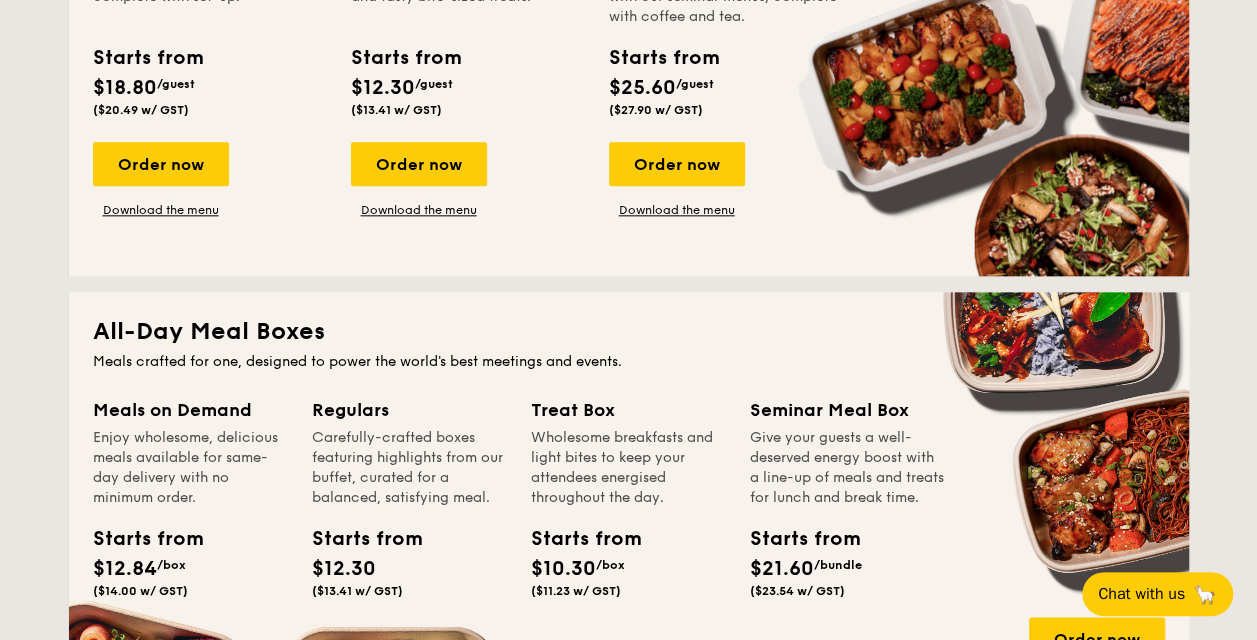 scroll, scrollTop: 1200, scrollLeft: 0, axis: vertical 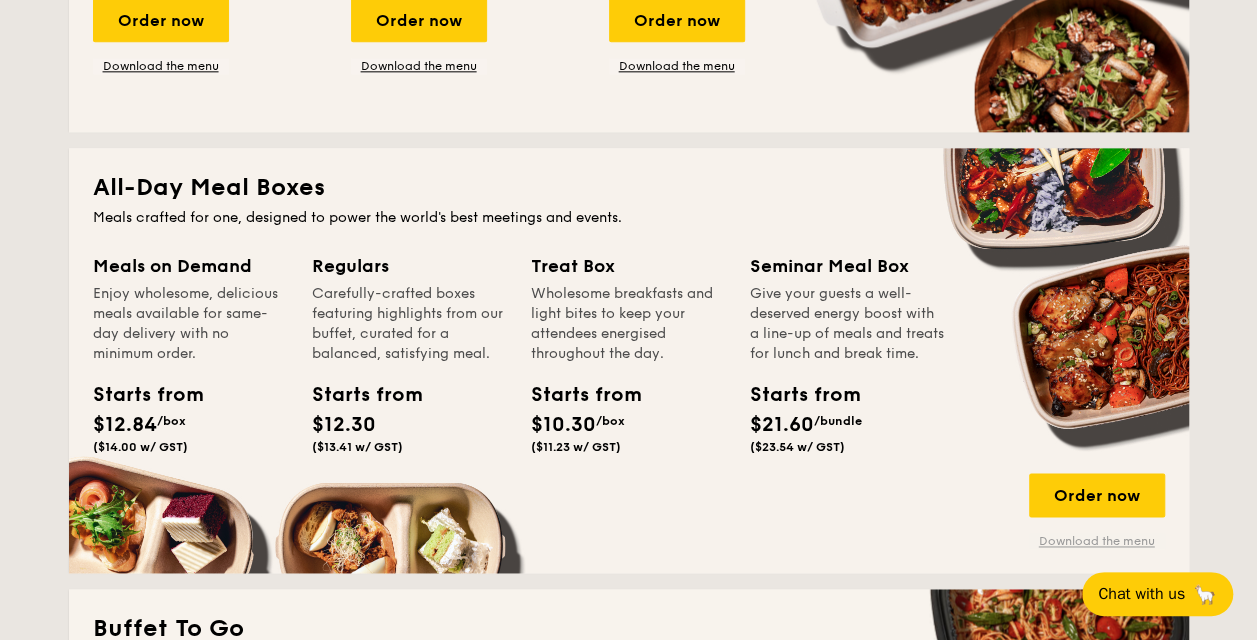 click on "Download the menu" at bounding box center (1097, 541) 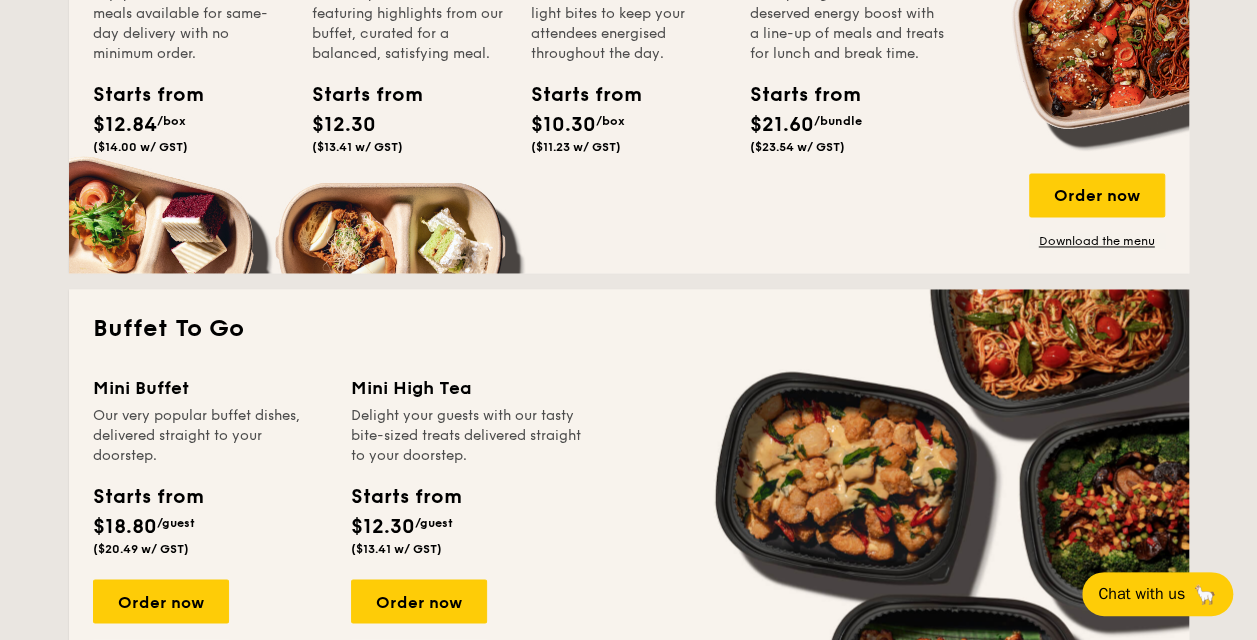 scroll, scrollTop: 1800, scrollLeft: 0, axis: vertical 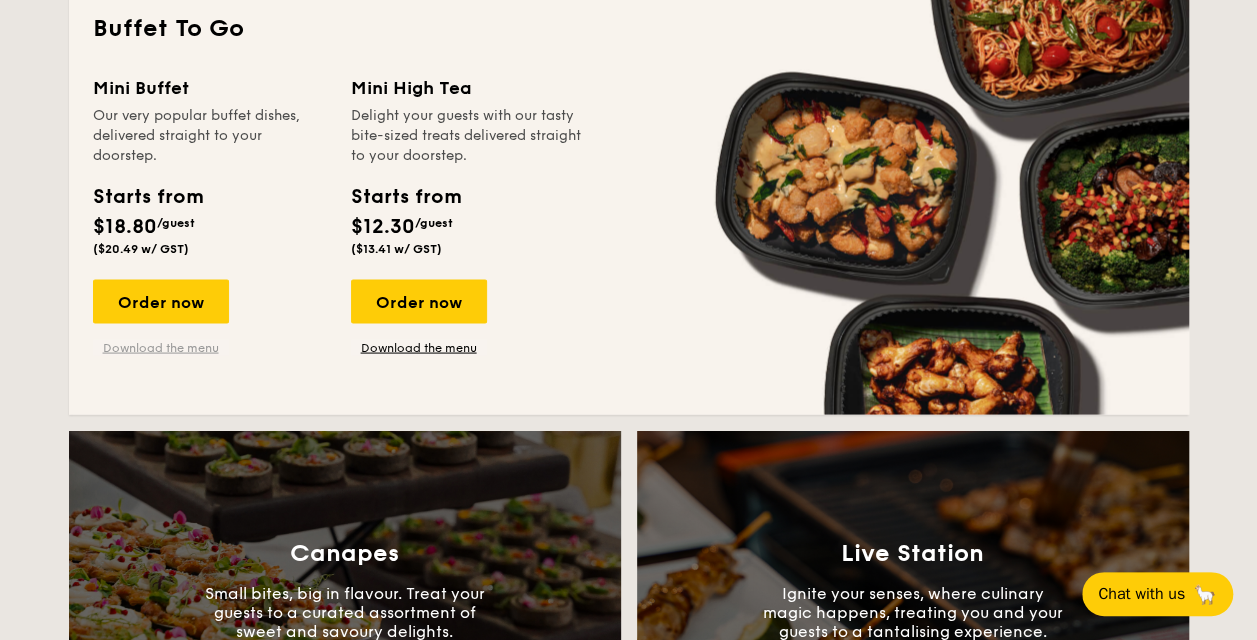 click on "Download the menu" at bounding box center [161, 347] 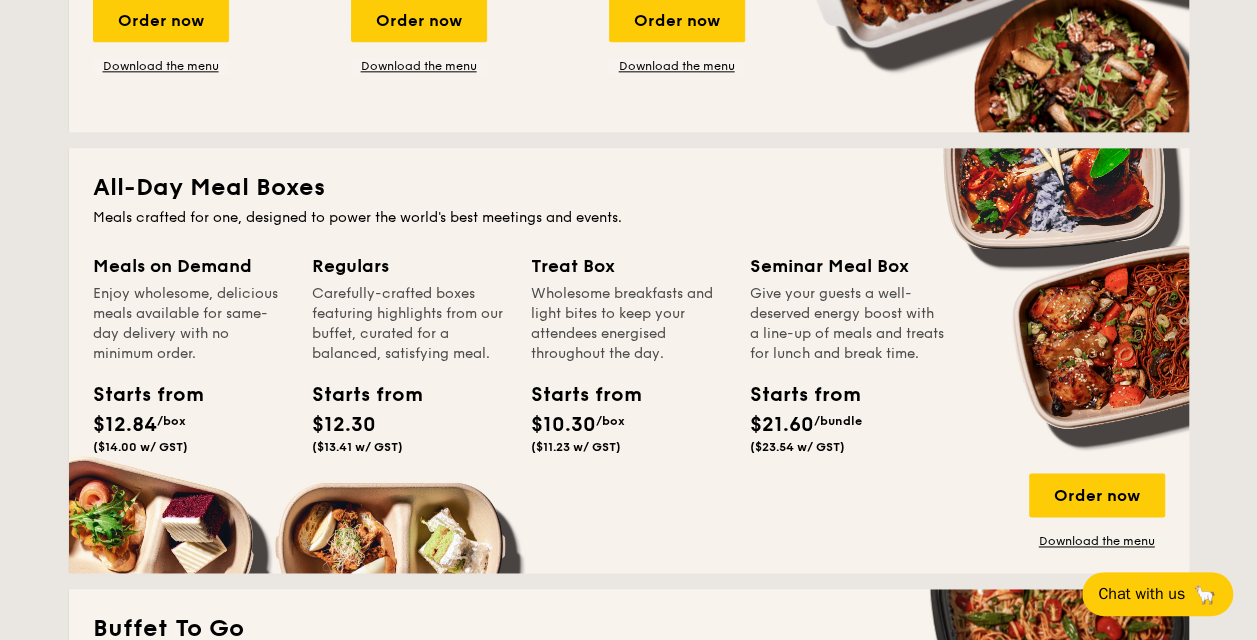 scroll, scrollTop: 1700, scrollLeft: 0, axis: vertical 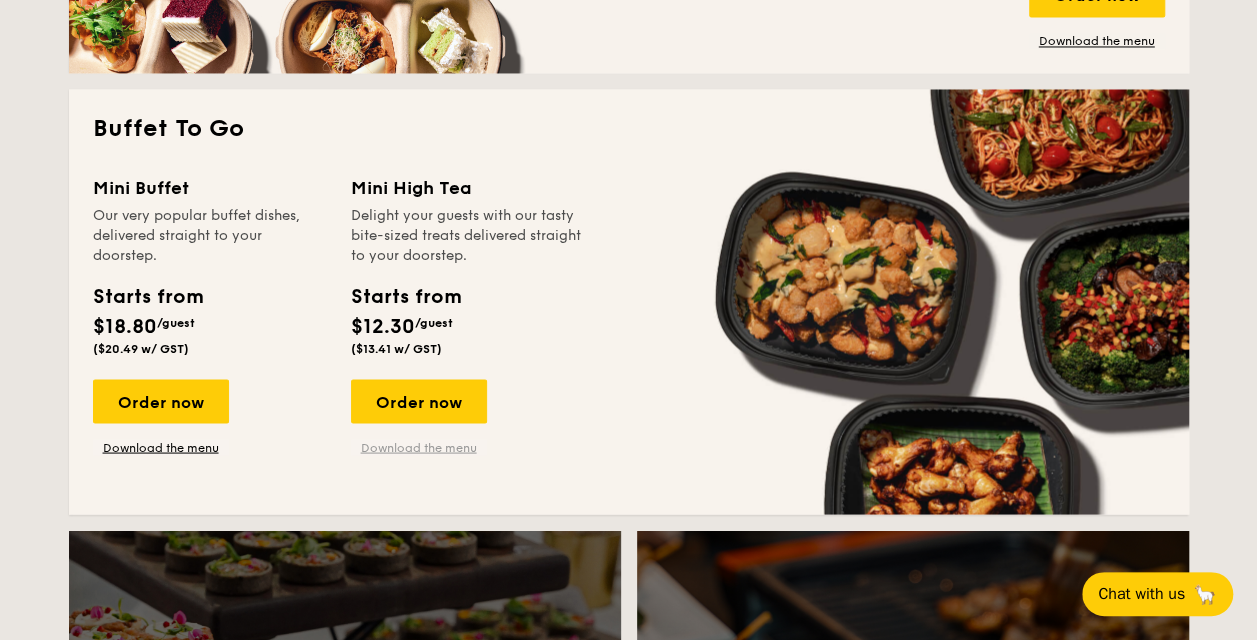 click on "Download the menu" at bounding box center [419, 447] 